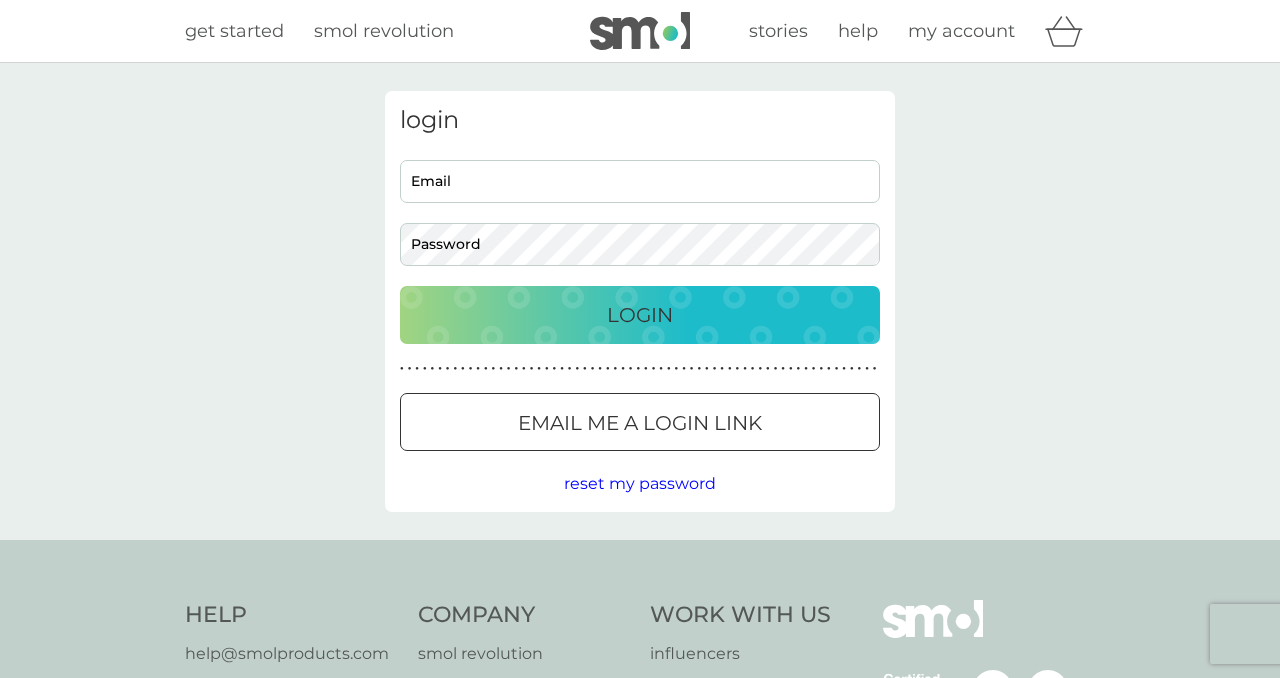 scroll, scrollTop: 0, scrollLeft: 0, axis: both 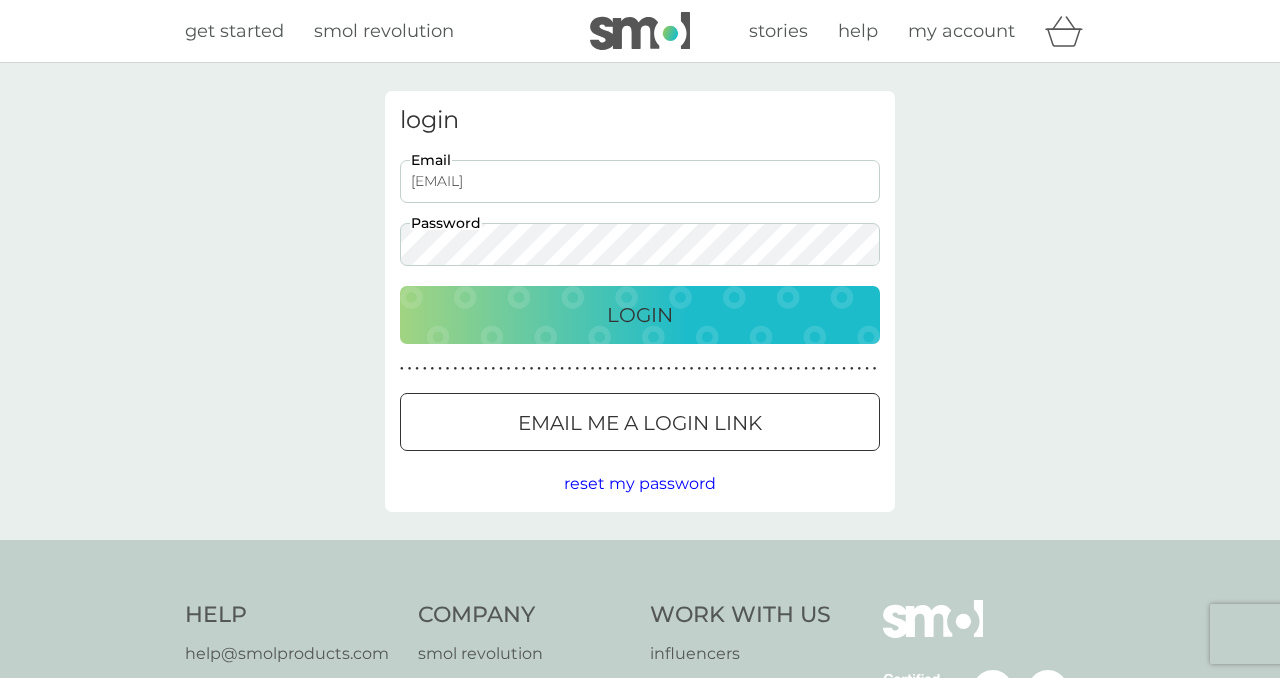 click on "Login" at bounding box center [640, 315] 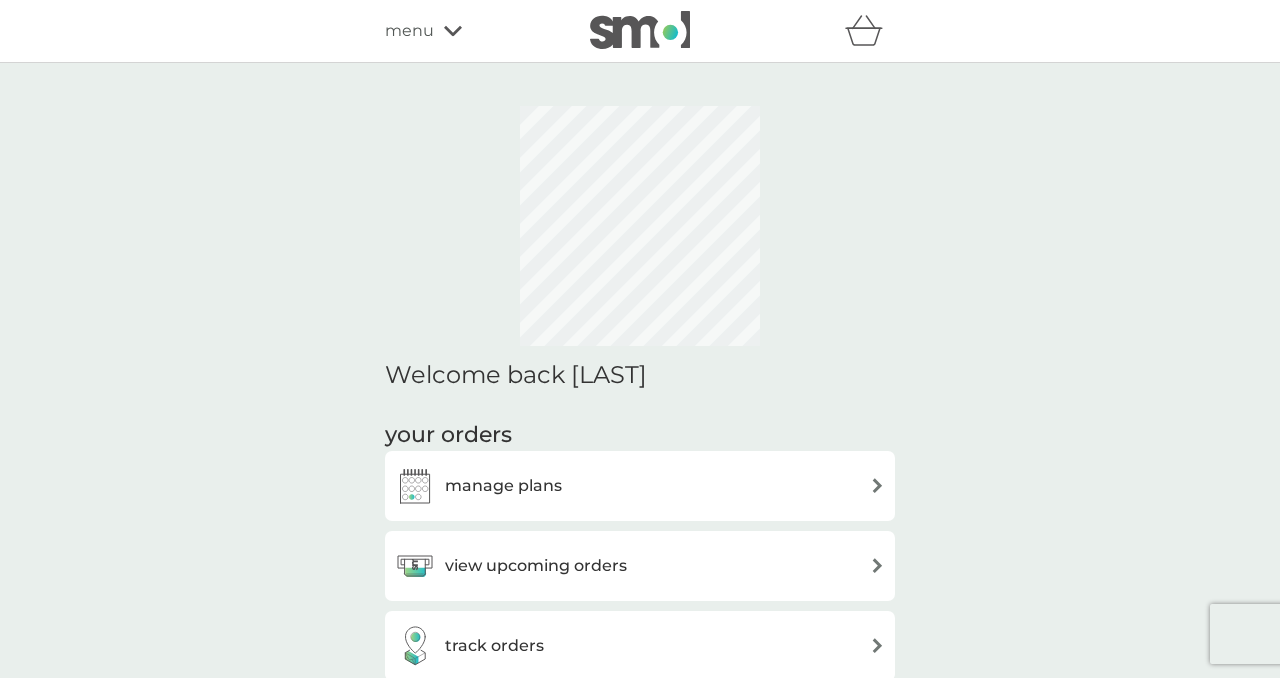 scroll, scrollTop: 0, scrollLeft: 0, axis: both 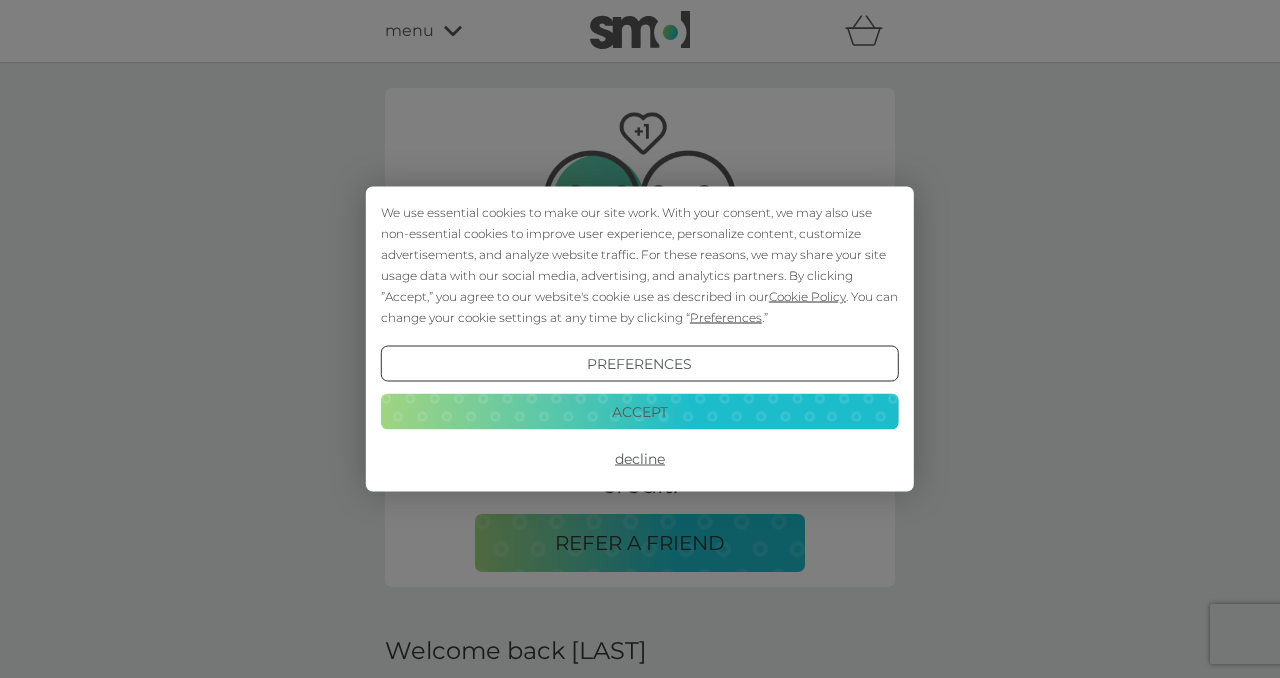 click on "Accept" at bounding box center [640, 411] 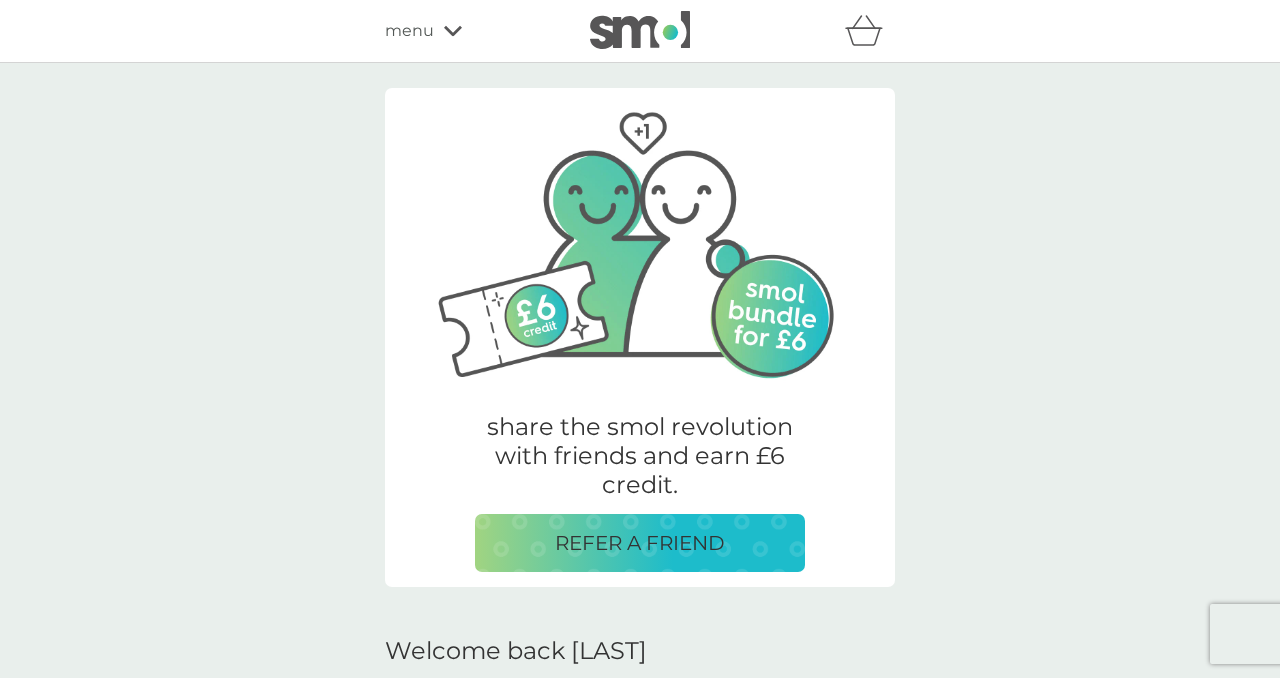 scroll, scrollTop: 547, scrollLeft: 0, axis: vertical 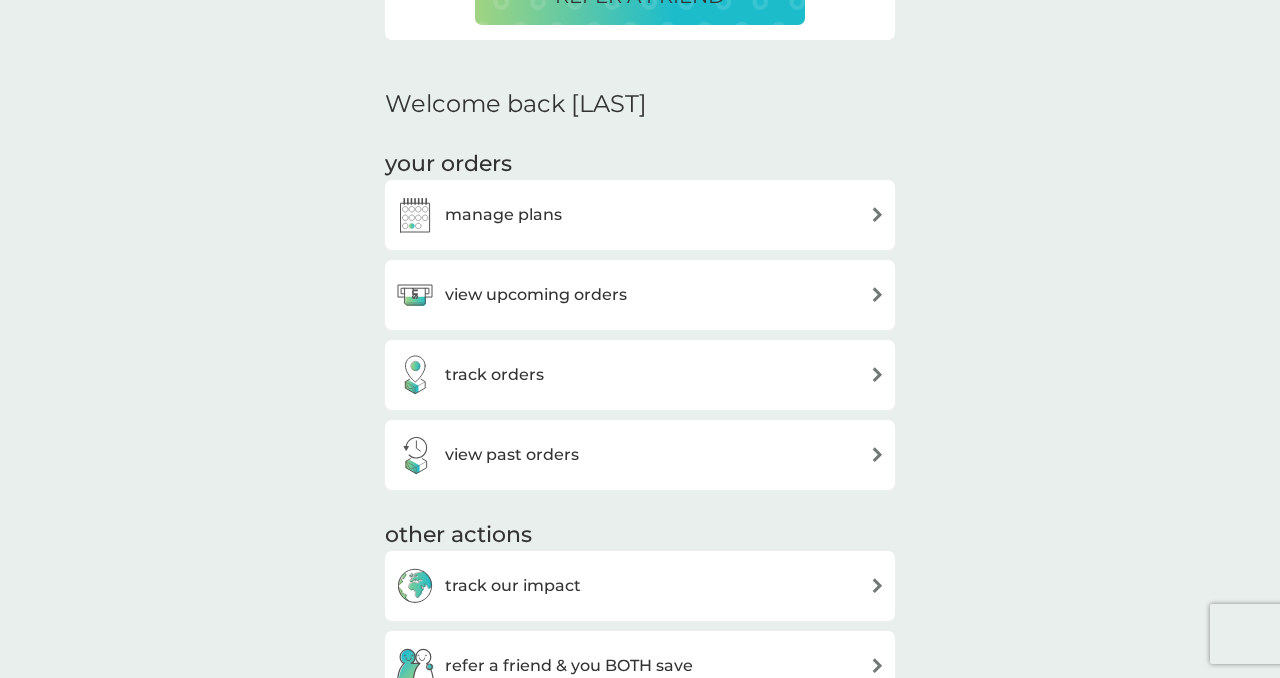 click on "view upcoming orders" at bounding box center [640, 295] 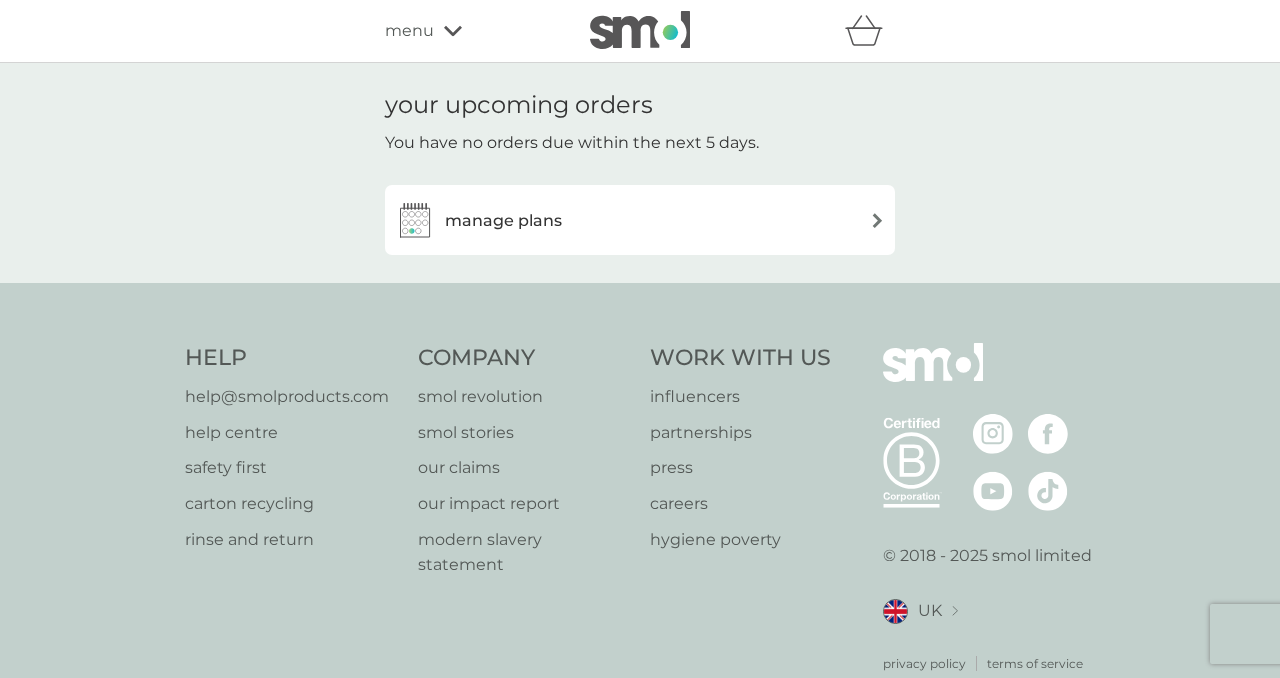 scroll, scrollTop: 0, scrollLeft: 0, axis: both 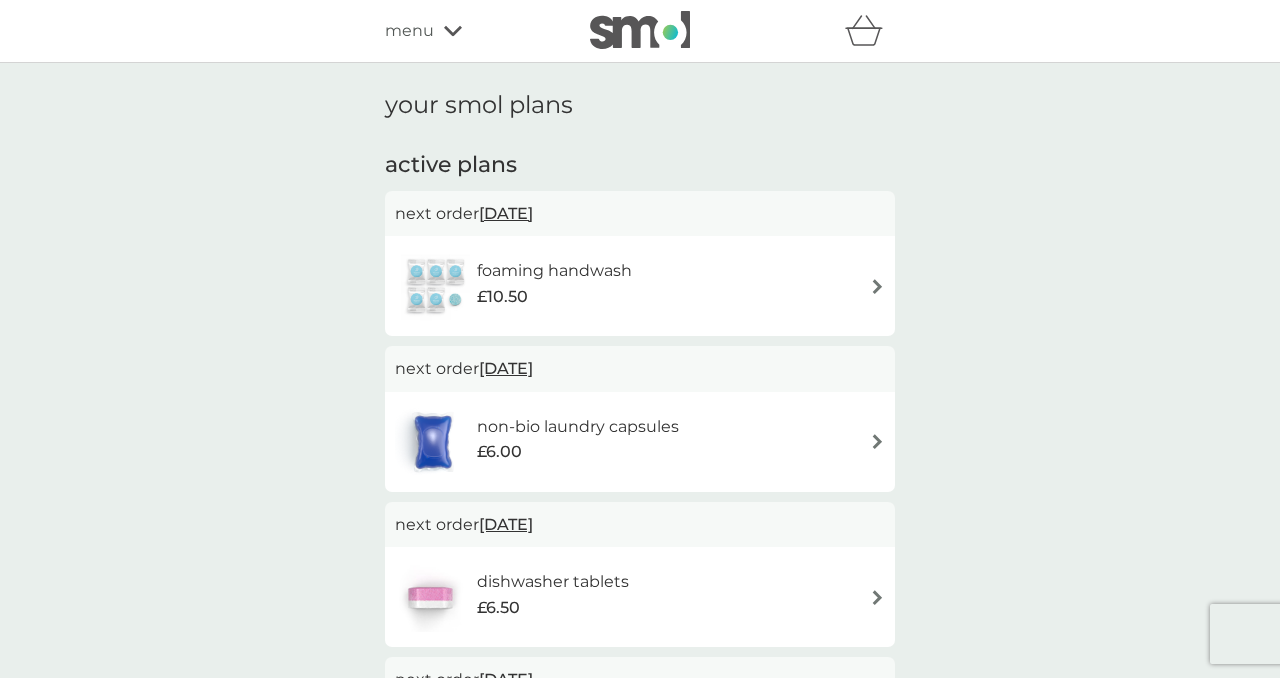 click at bounding box center (877, 286) 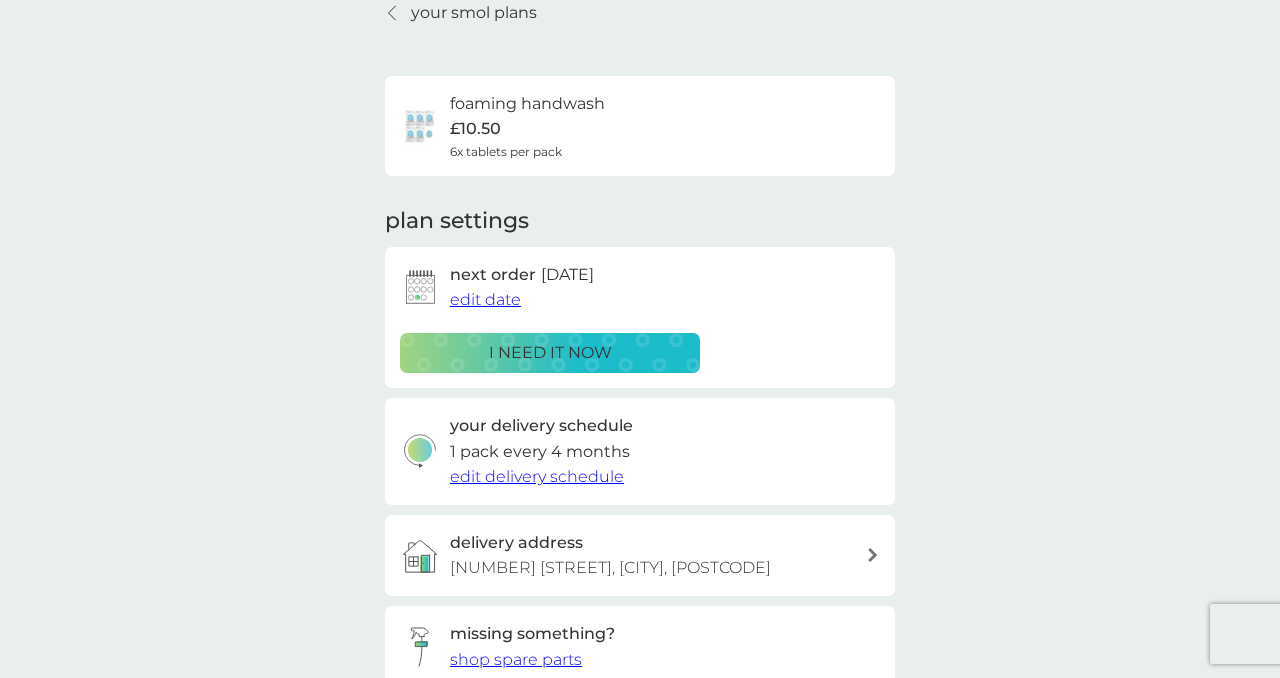 scroll, scrollTop: 94, scrollLeft: 0, axis: vertical 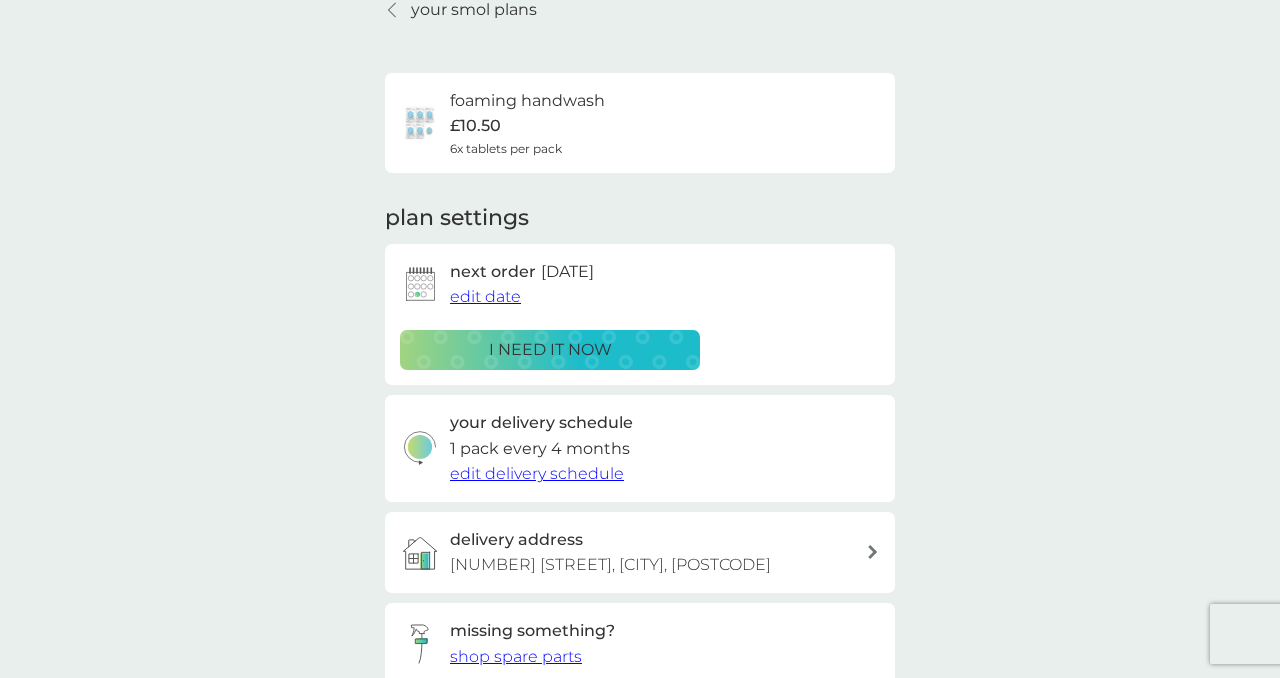 click on "i need it now" at bounding box center [550, 350] 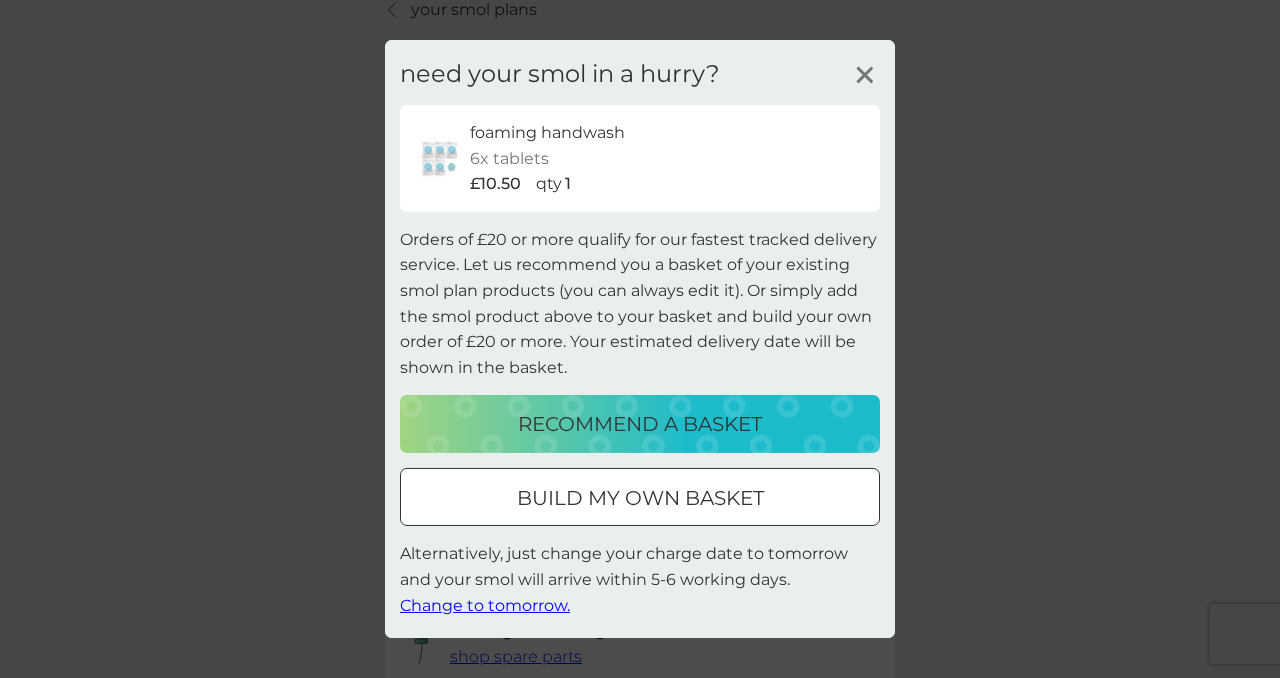 click on "Change to tomorrow." at bounding box center (485, 604) 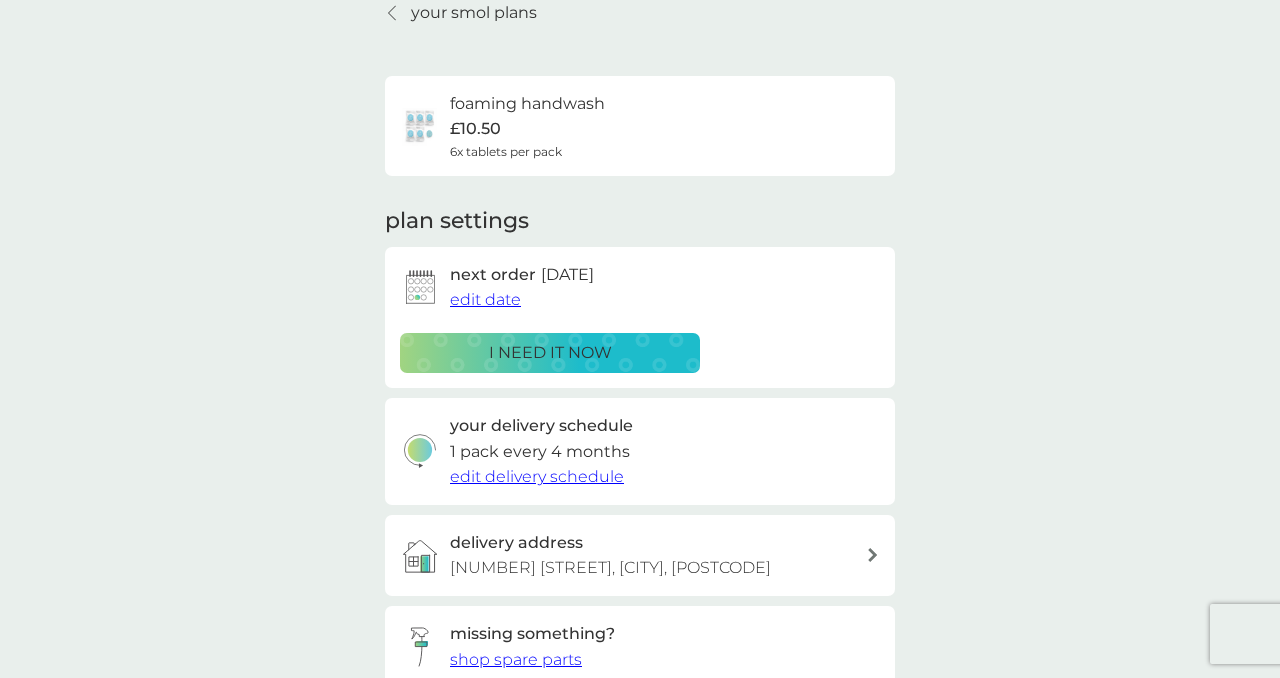 scroll, scrollTop: 0, scrollLeft: 0, axis: both 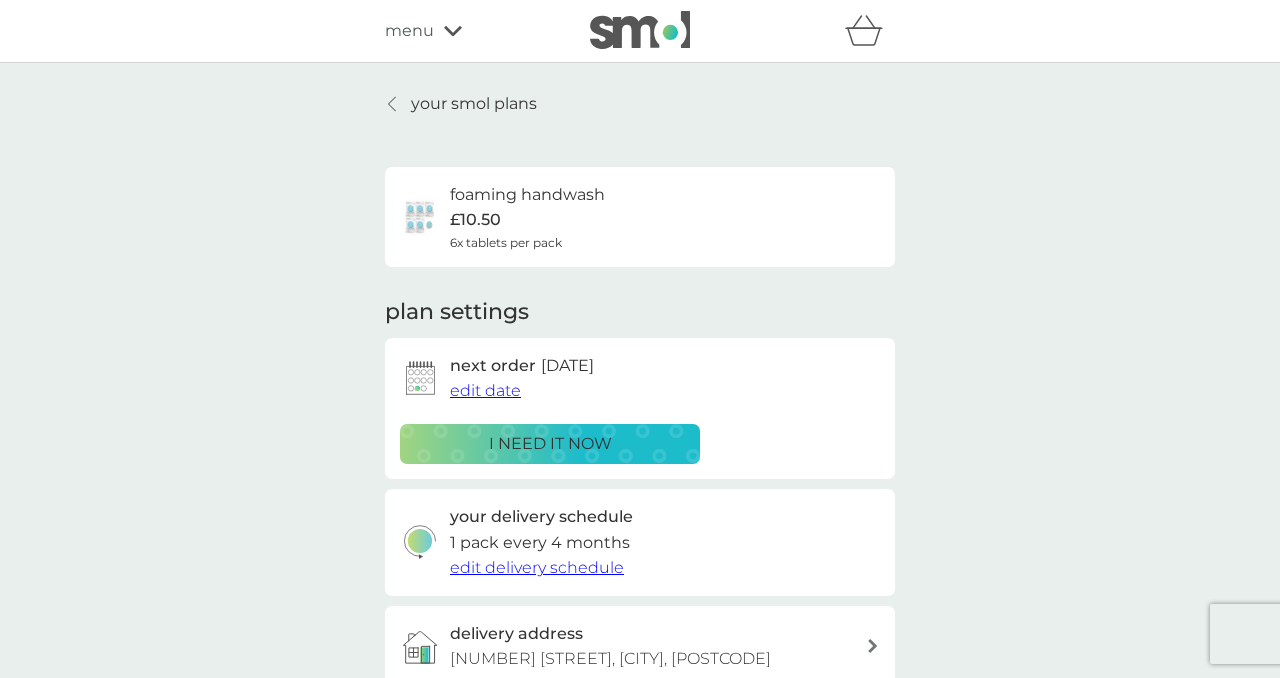 click on "your smol plans" at bounding box center (474, 104) 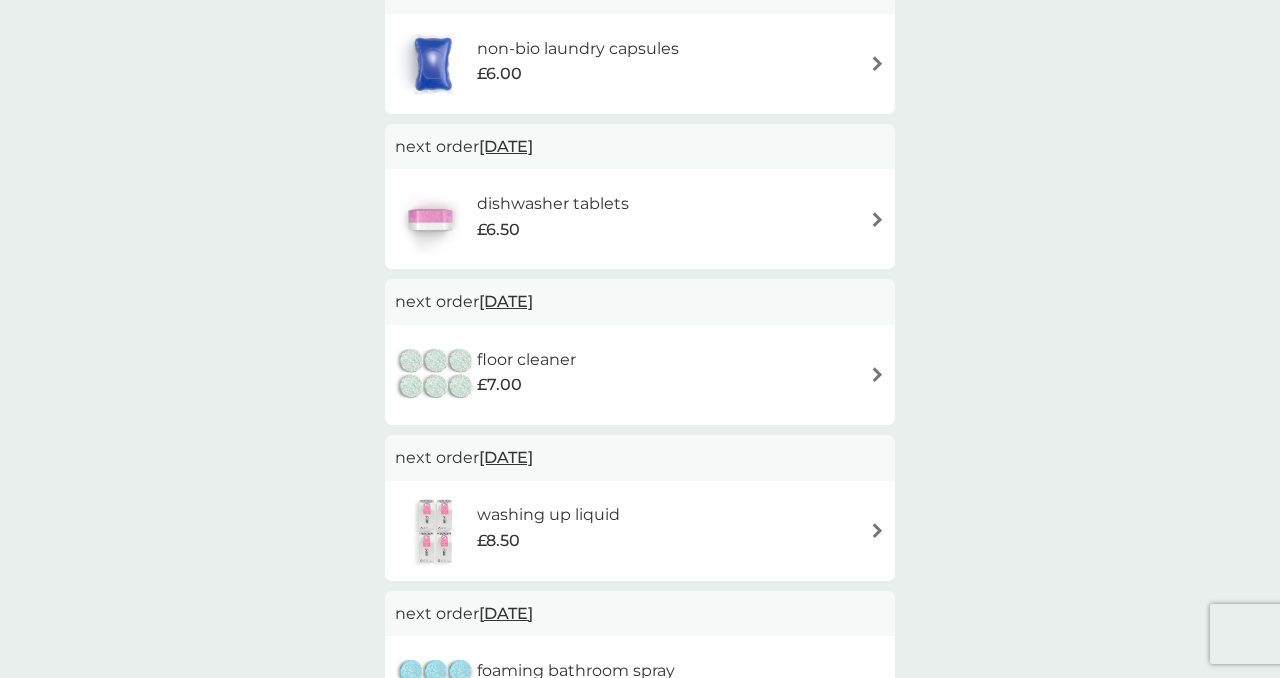 scroll, scrollTop: 0, scrollLeft: 0, axis: both 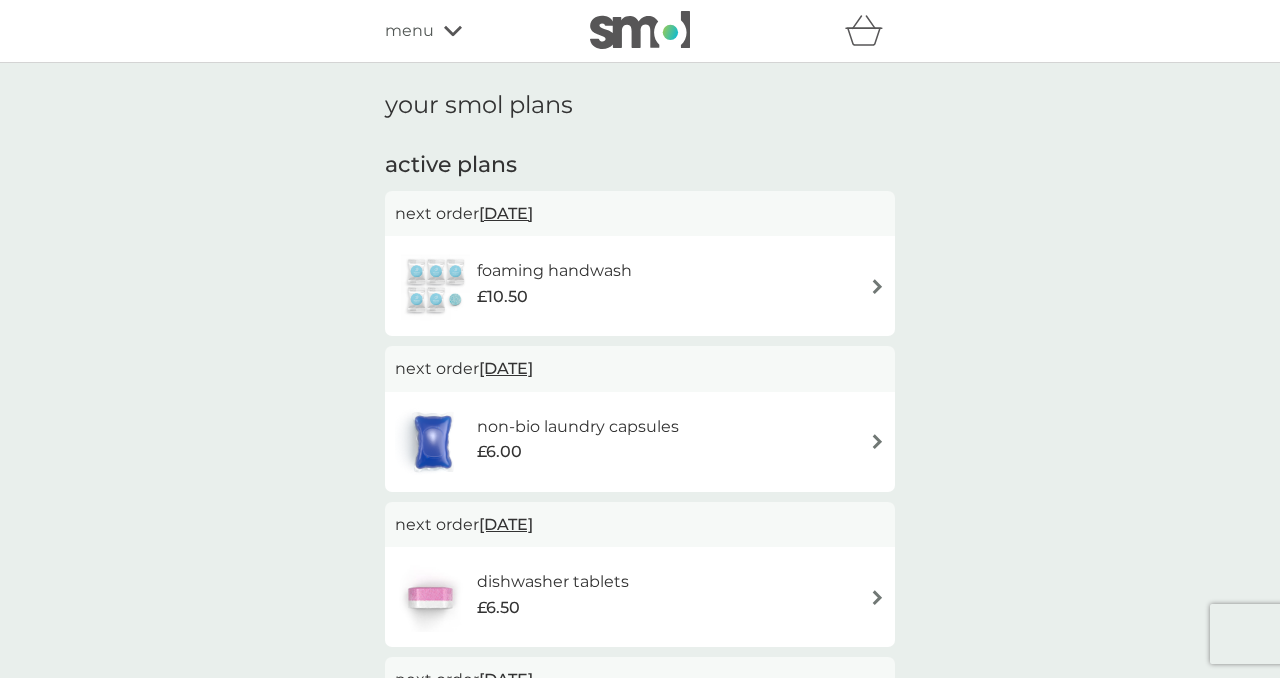 click on "menu" at bounding box center [409, 31] 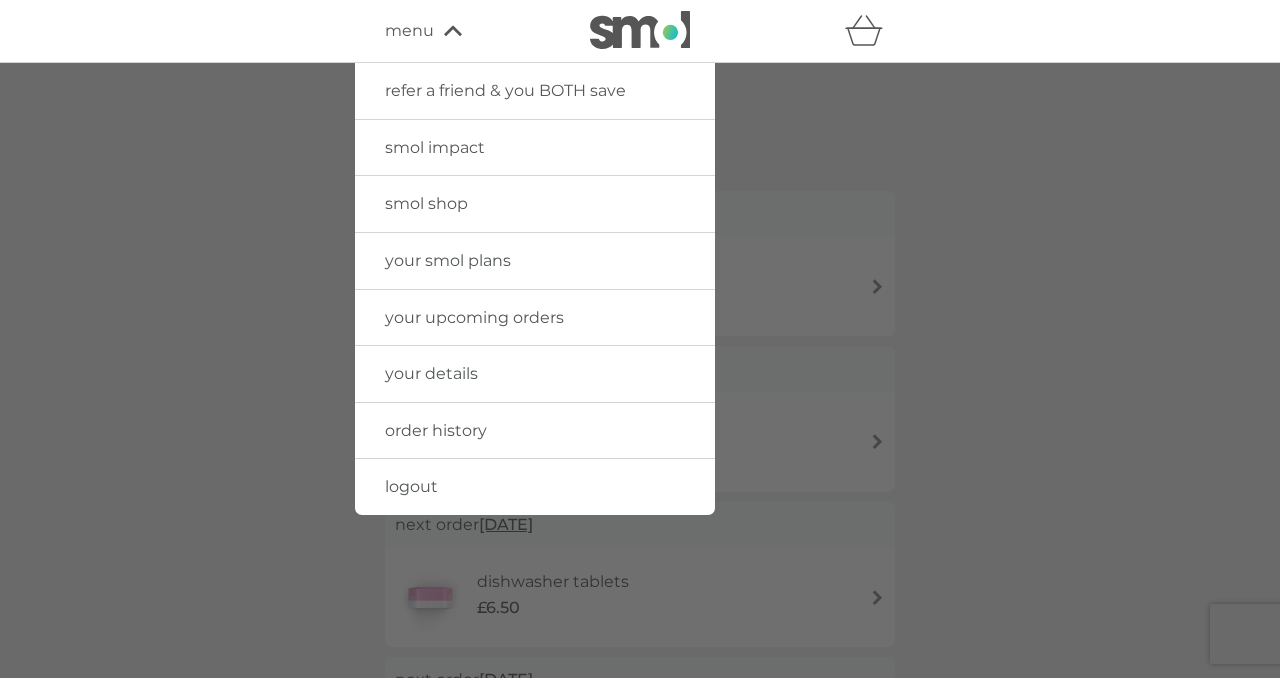 click on "smol shop" at bounding box center [426, 203] 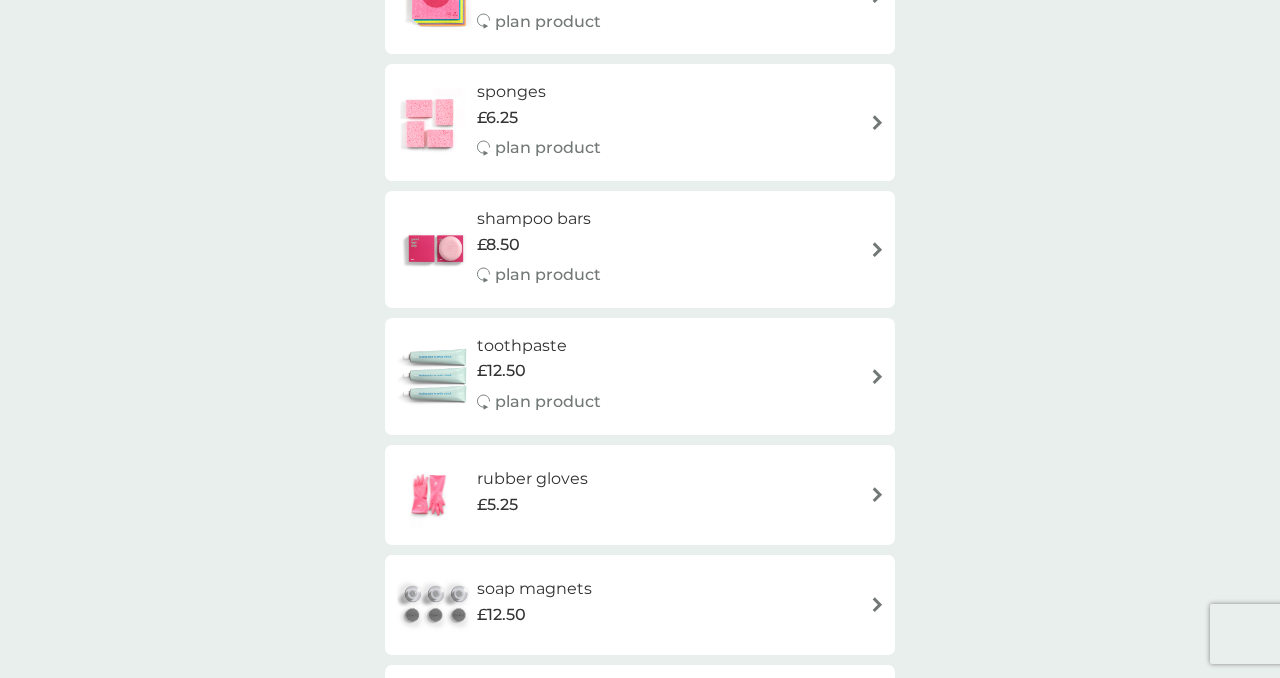 scroll, scrollTop: 1280, scrollLeft: 0, axis: vertical 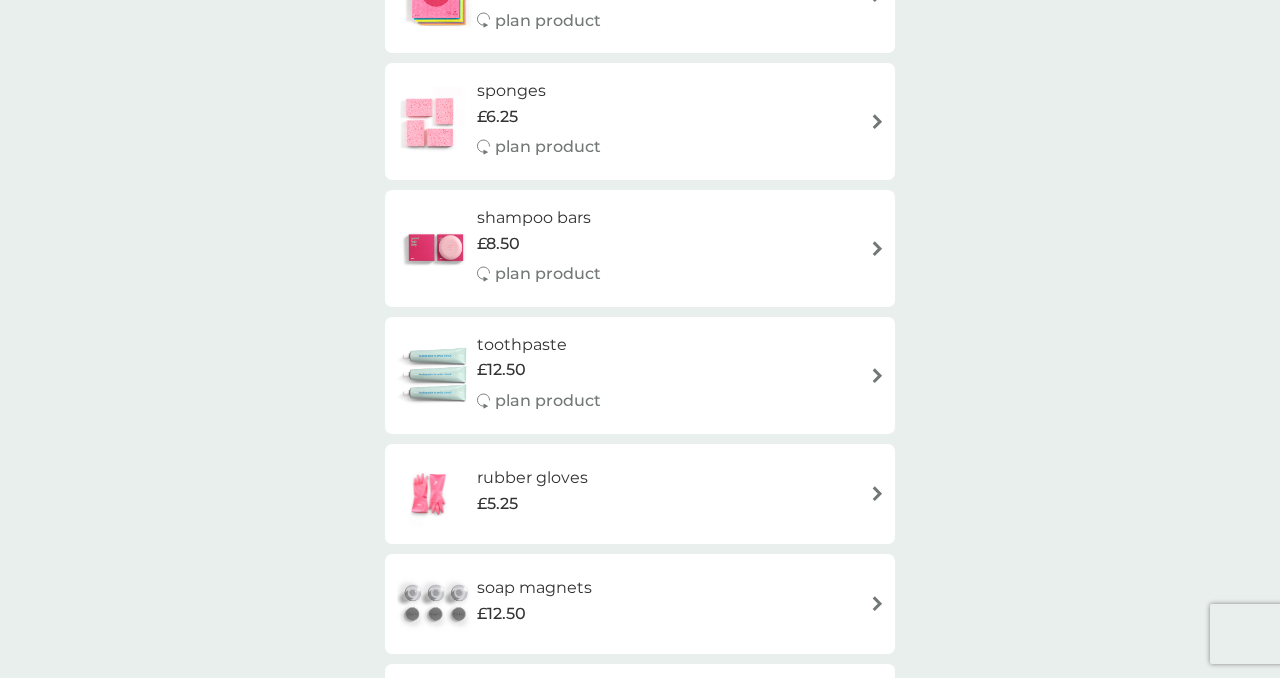 click on "[PRODUCT] [DATE]" at bounding box center [640, 248] 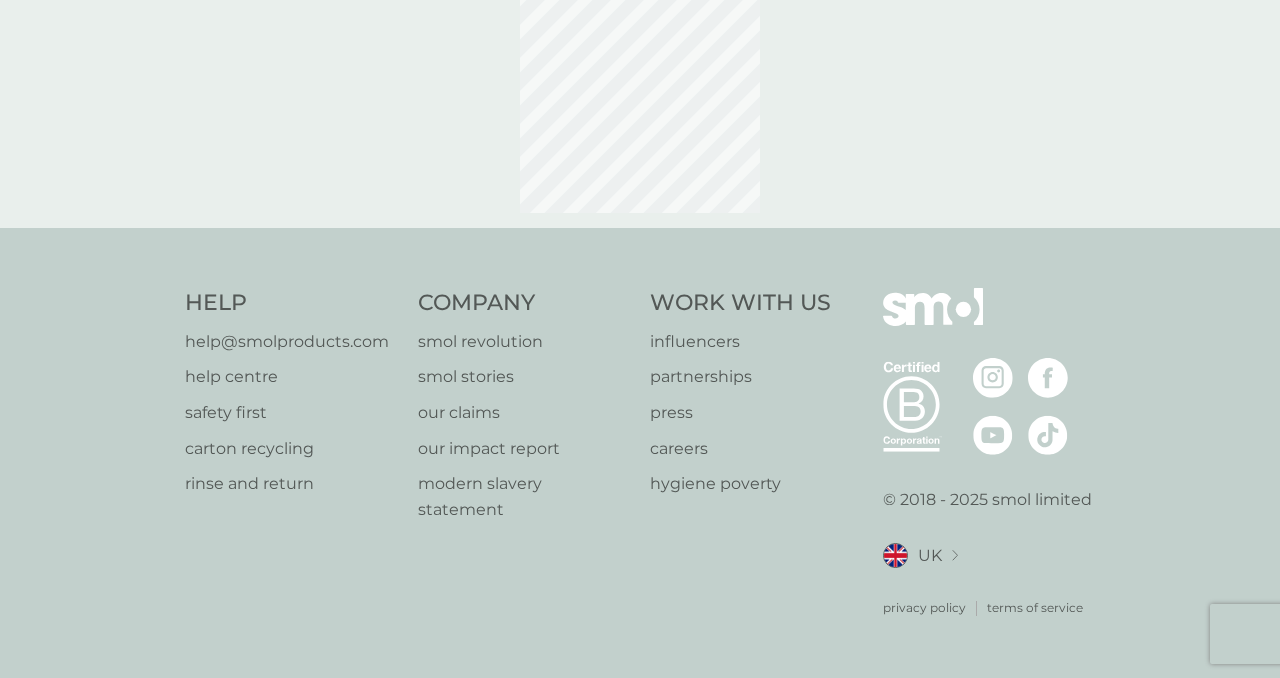 scroll, scrollTop: 0, scrollLeft: 0, axis: both 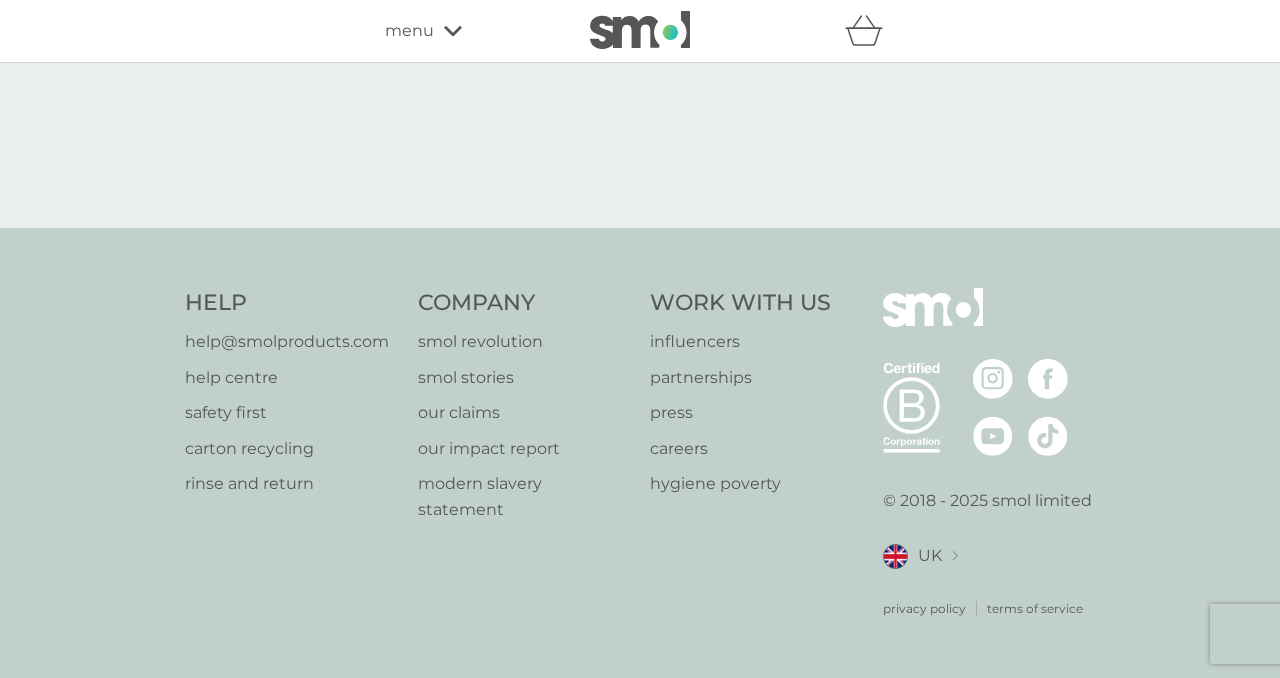 select on "63" 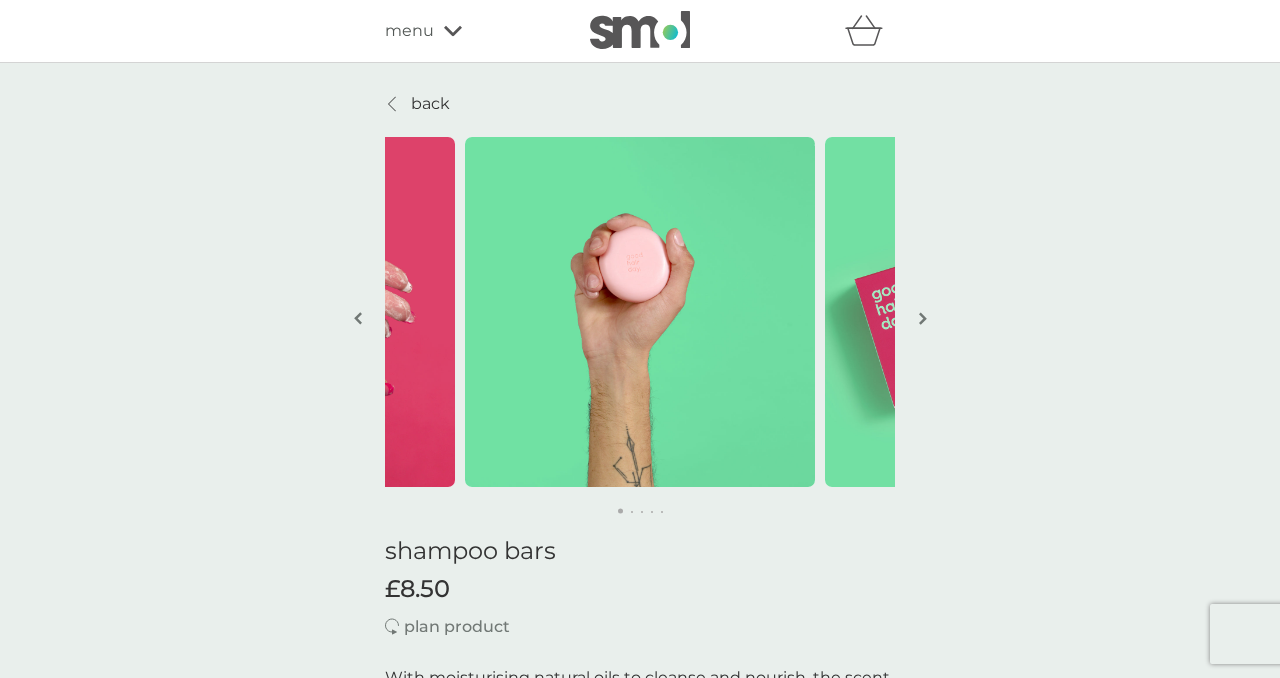 click at bounding box center [923, 318] 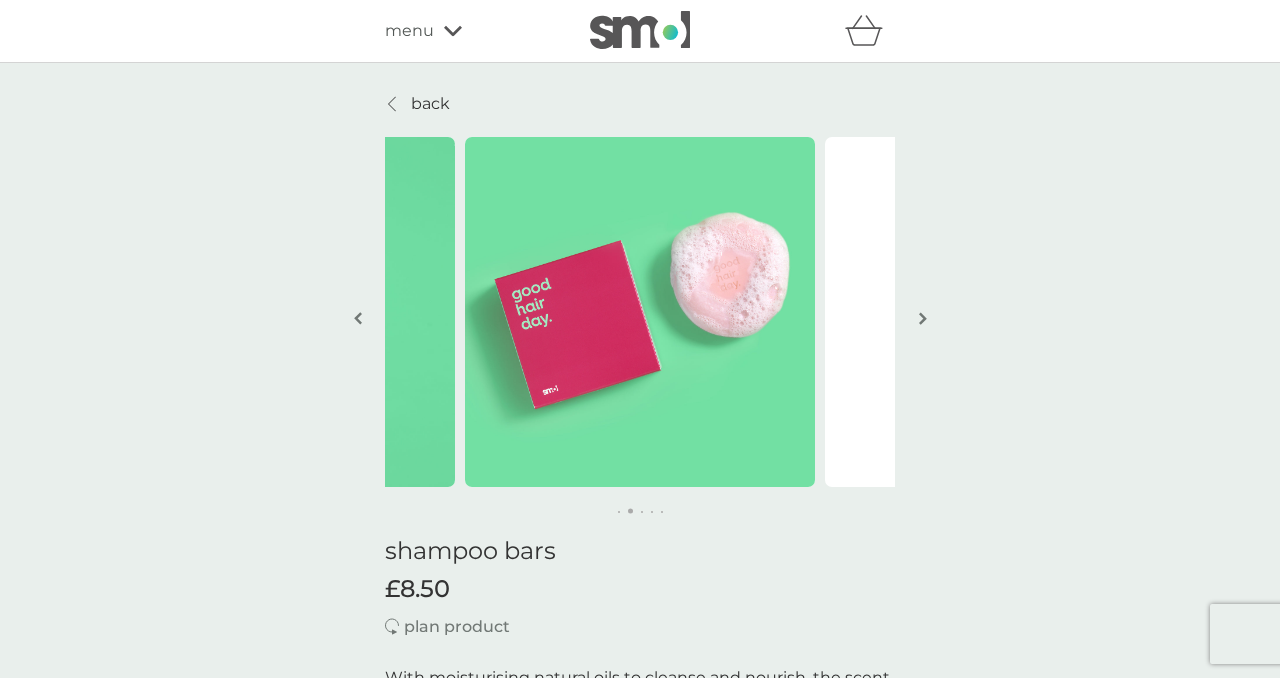 click at bounding box center [923, 318] 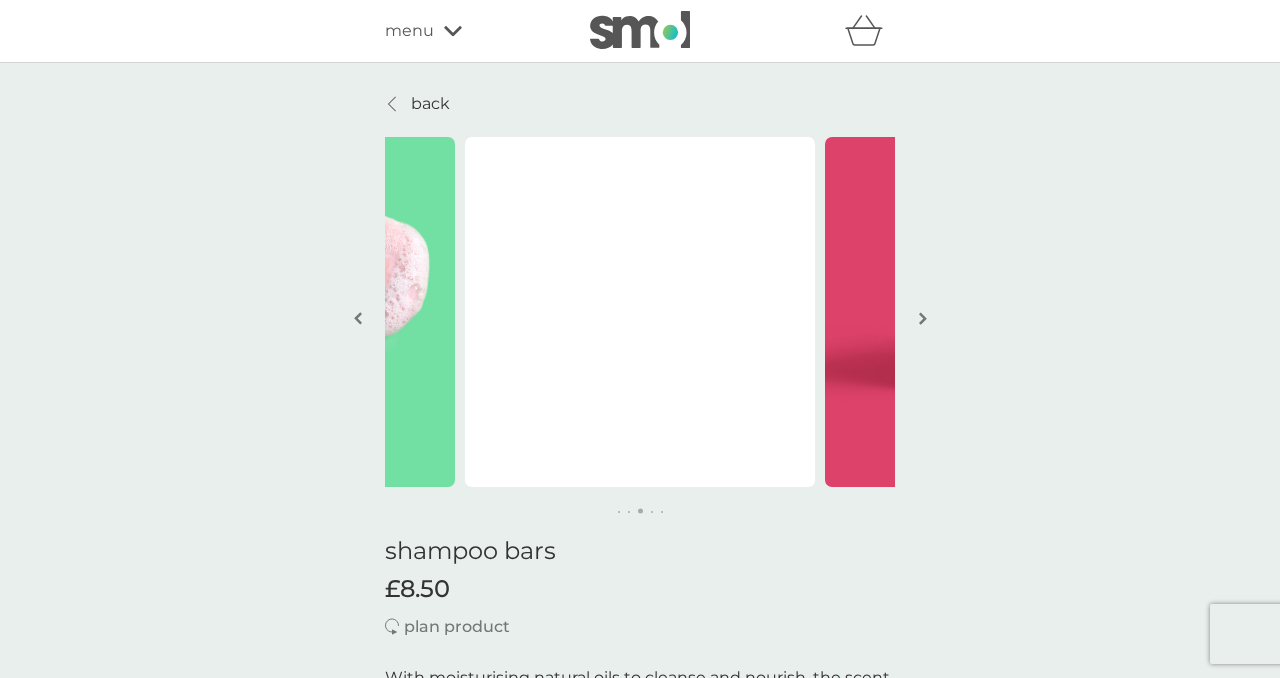 click at bounding box center [923, 318] 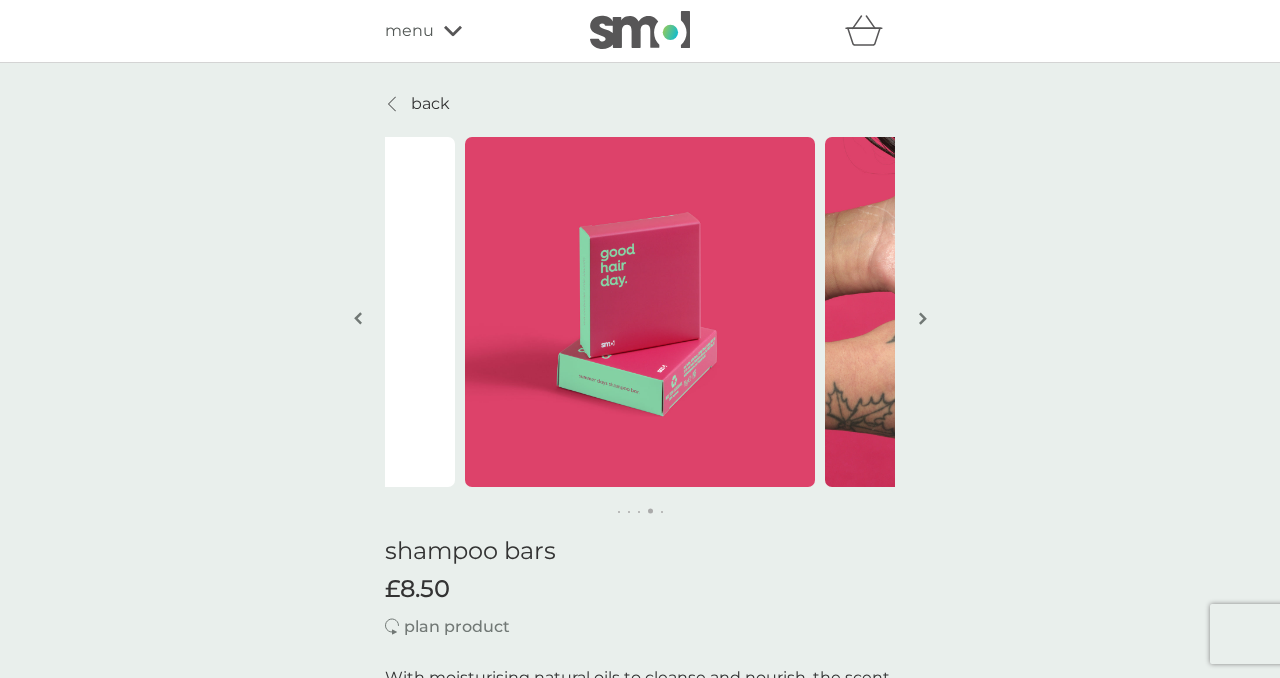 click at bounding box center (923, 318) 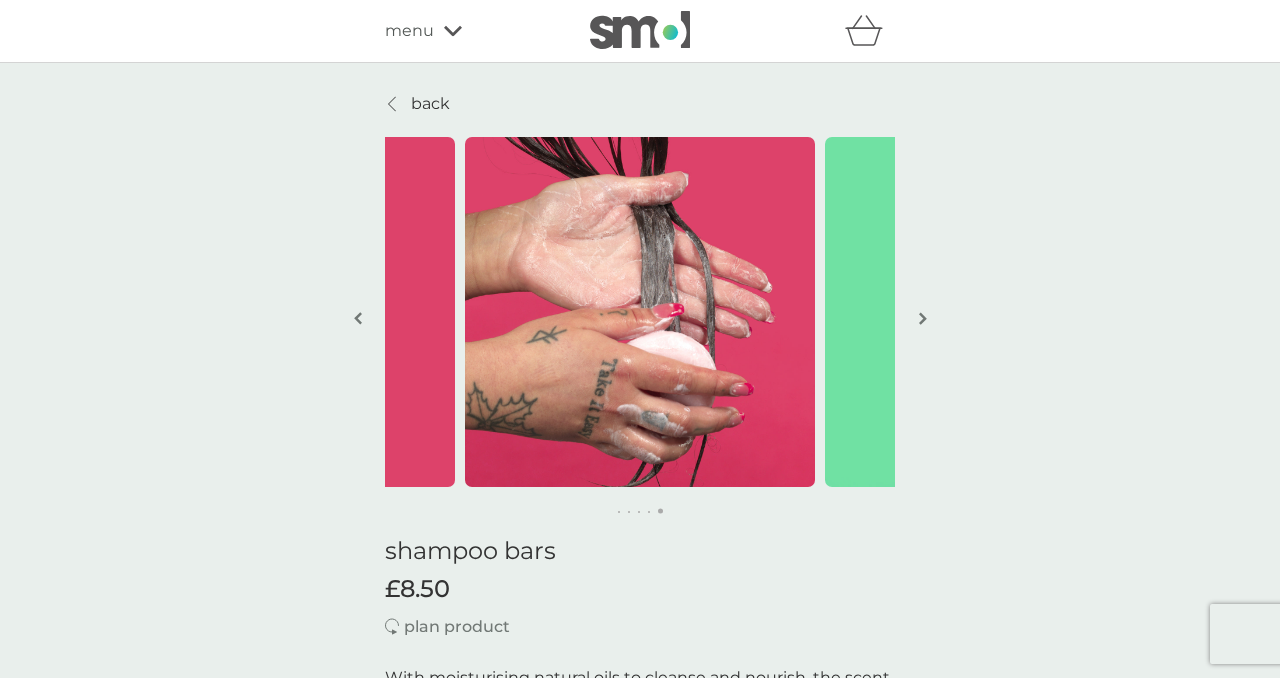 click at bounding box center [923, 318] 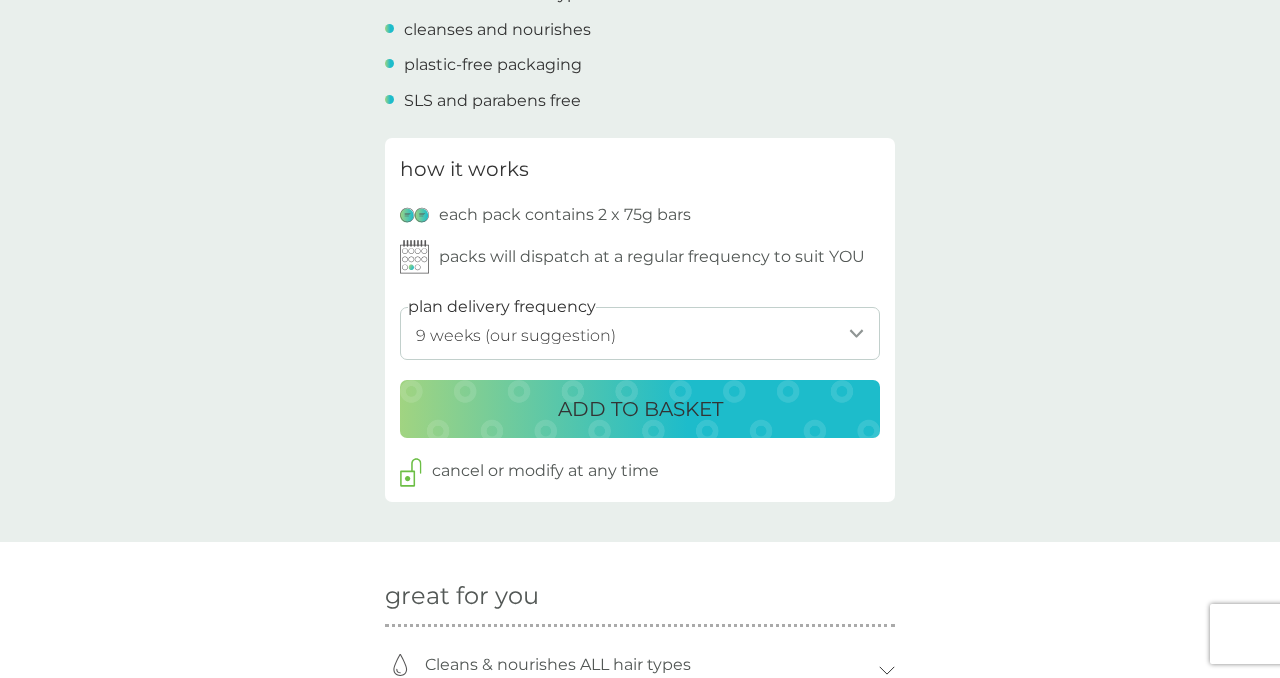 scroll, scrollTop: 910, scrollLeft: 0, axis: vertical 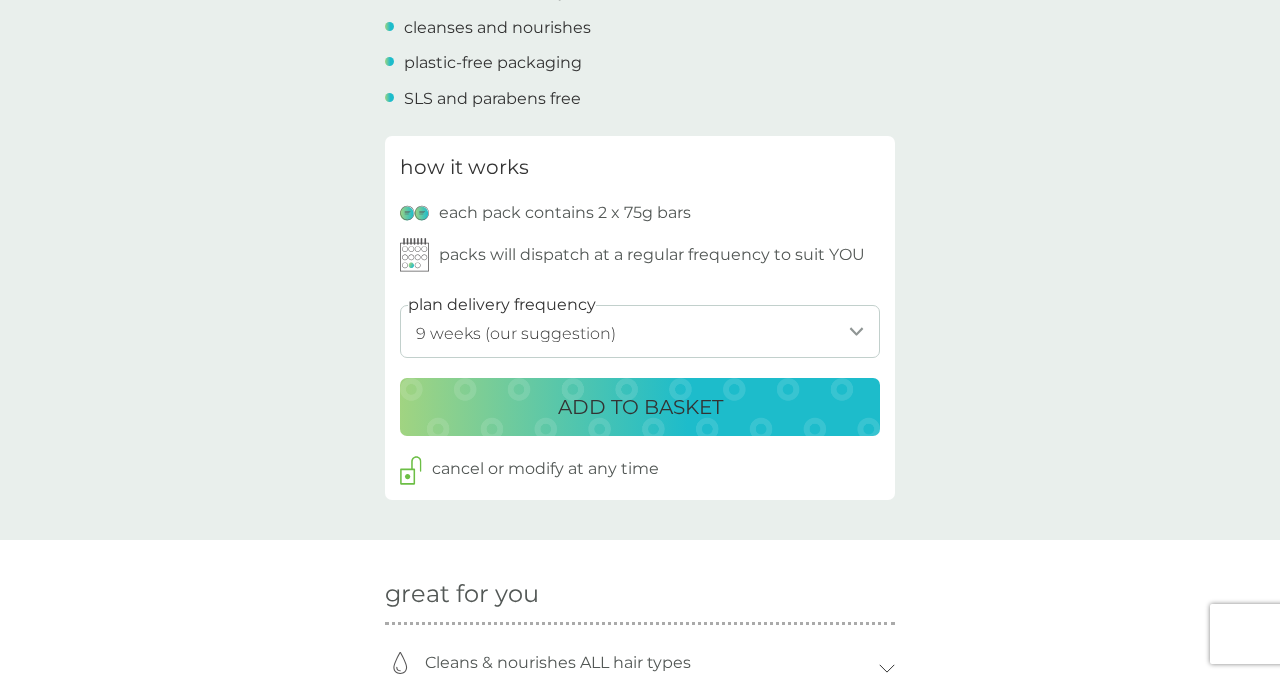 click on "1 week 2 weeks 3 weeks 4 weeks 5 weeks 6 weeks 7 weeks 8 weeks 9 weeks (our suggestion) 10 weeks 11 weeks 12 weeks 13 weeks 14 weeks 15 weeks 16 weeks 17 weeks 18 weeks 19 weeks 20 weeks 21 weeks 22 weeks 23 weeks 24 weeks 25 weeks 26 weeks" at bounding box center (640, 331) 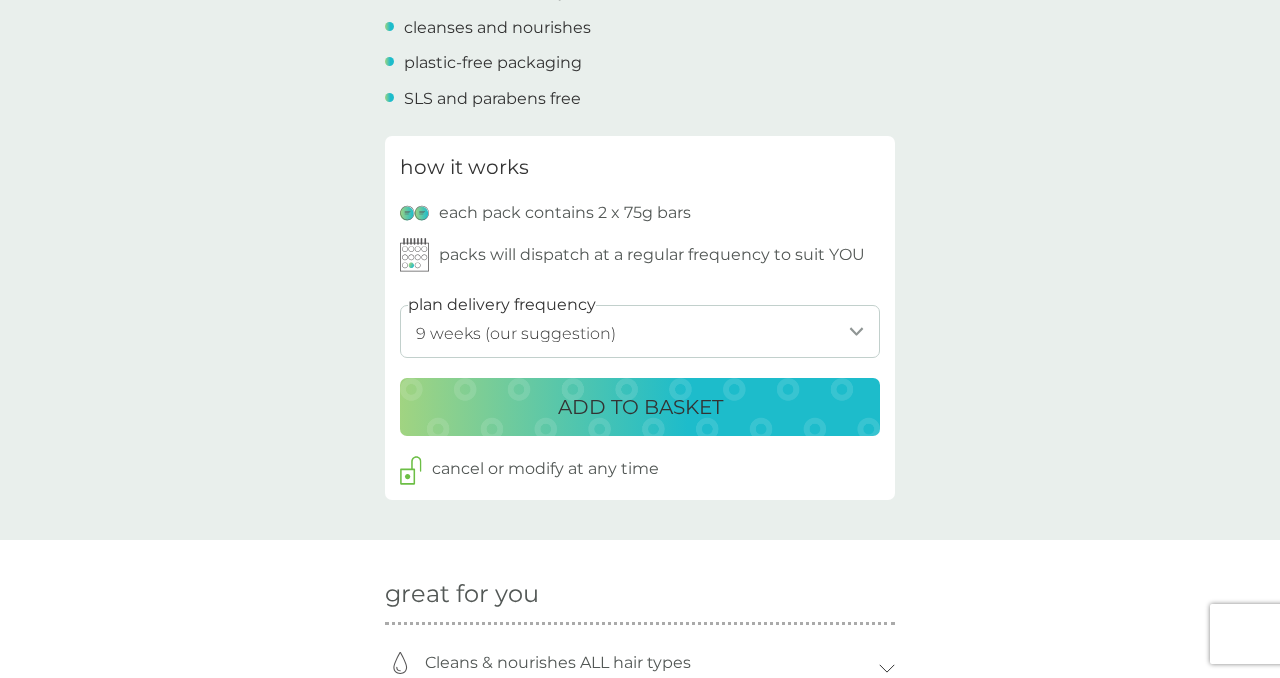 click on "ADD TO BASKET" at bounding box center (640, 407) 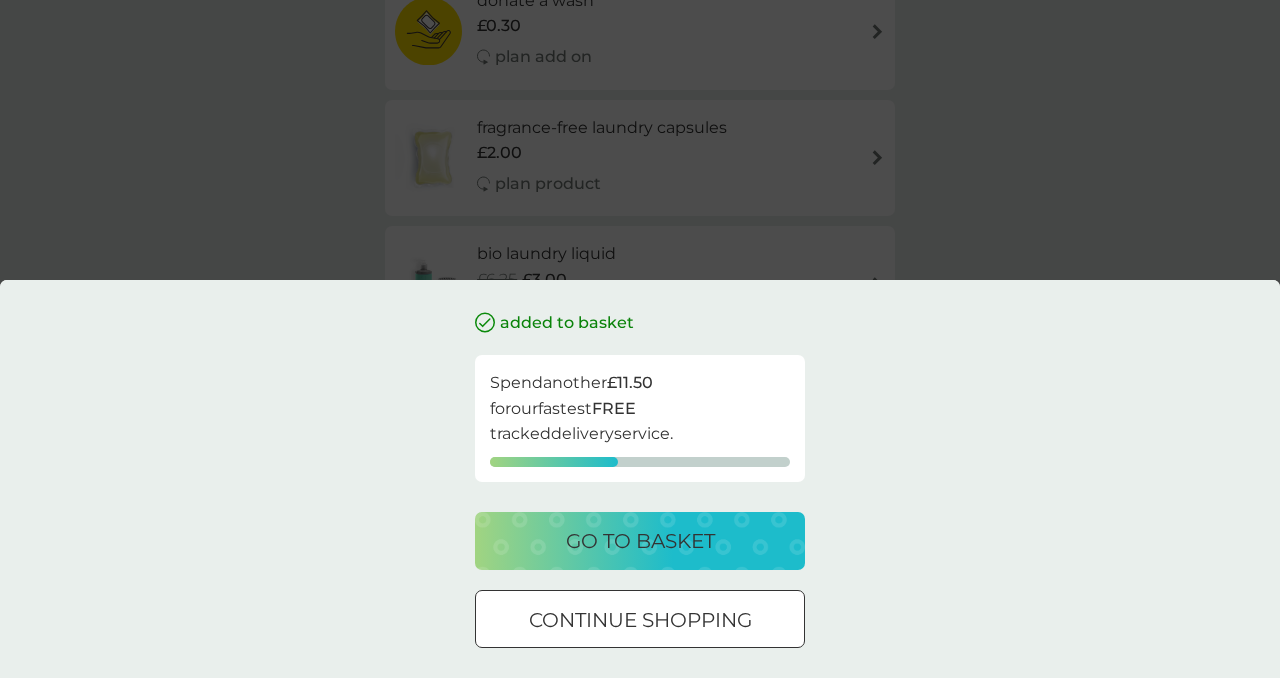 scroll, scrollTop: 484, scrollLeft: 0, axis: vertical 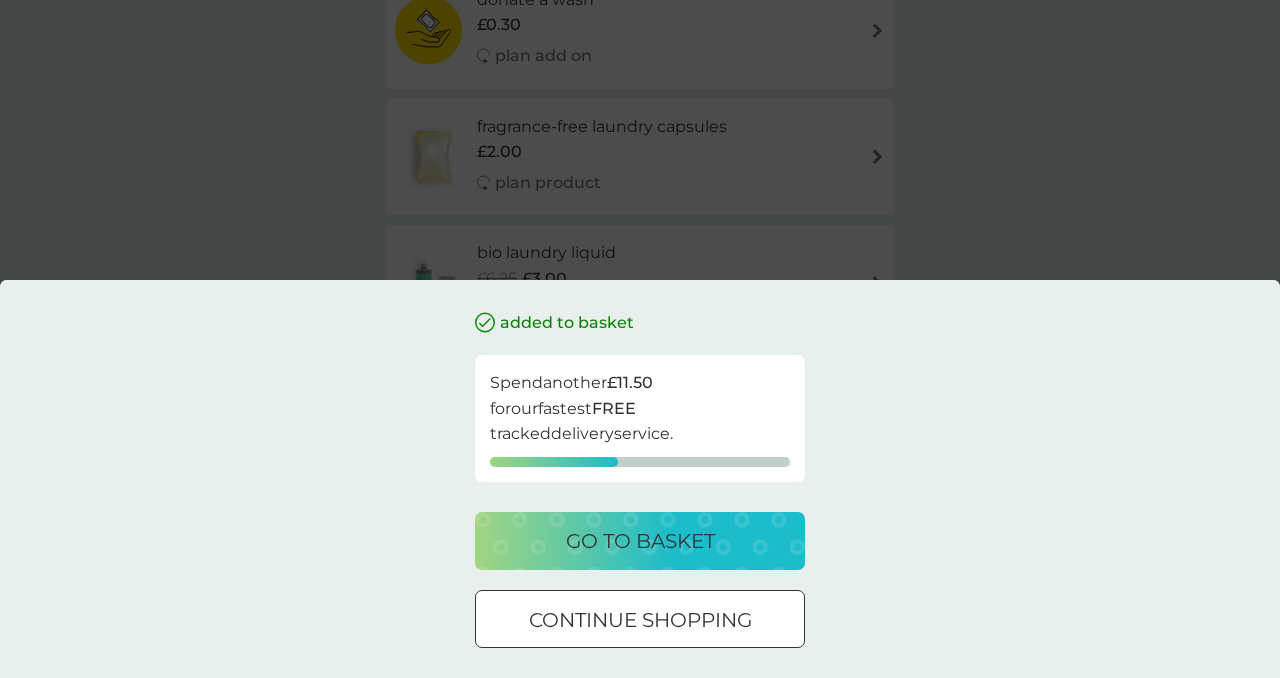 click on "continue shopping" at bounding box center [640, 620] 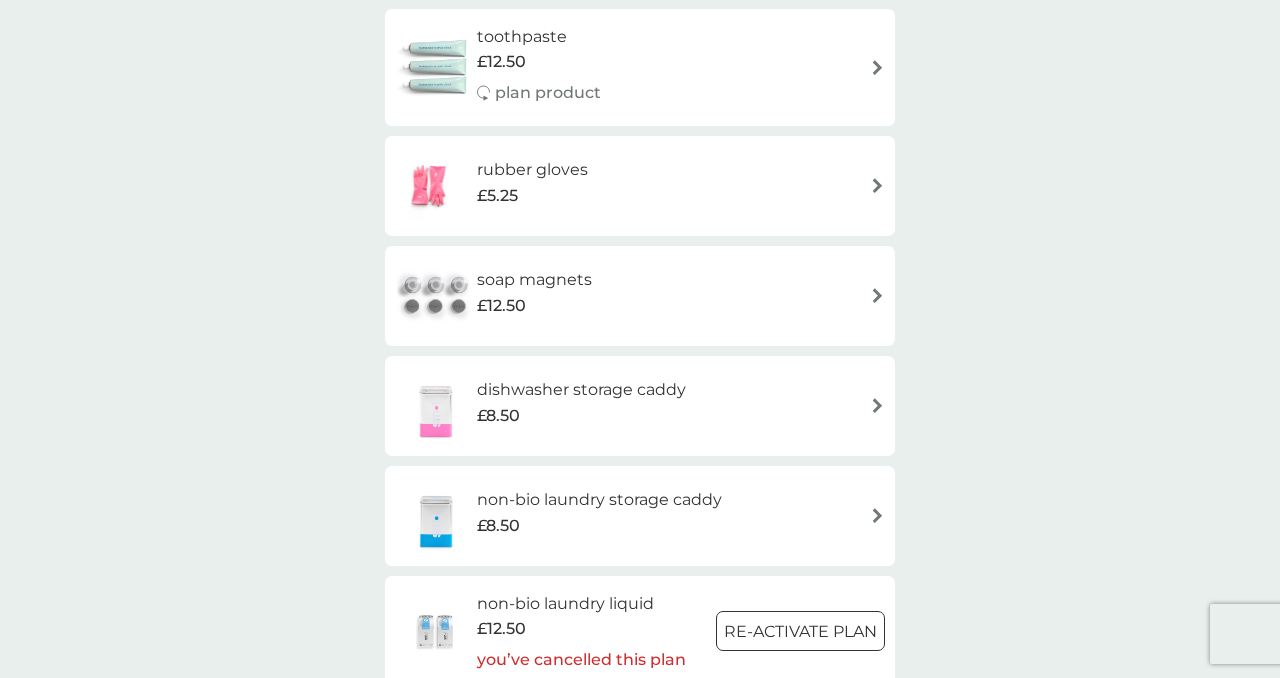 scroll, scrollTop: 1566, scrollLeft: 0, axis: vertical 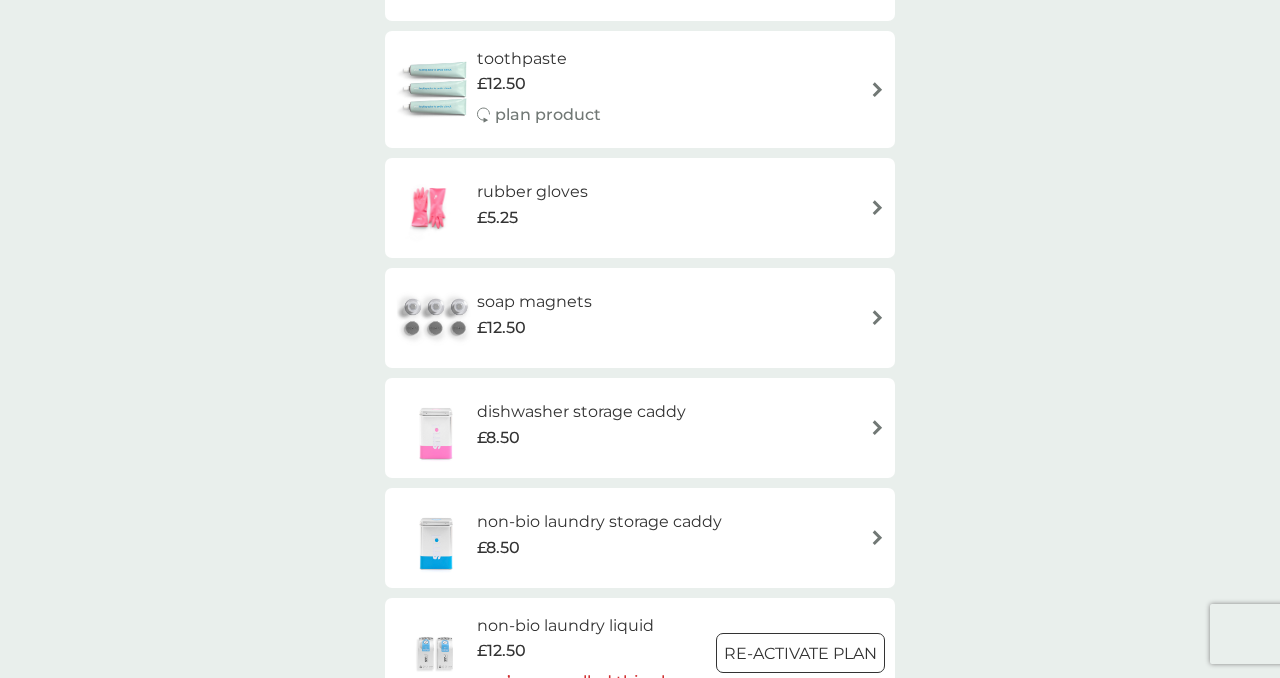 click at bounding box center (877, 317) 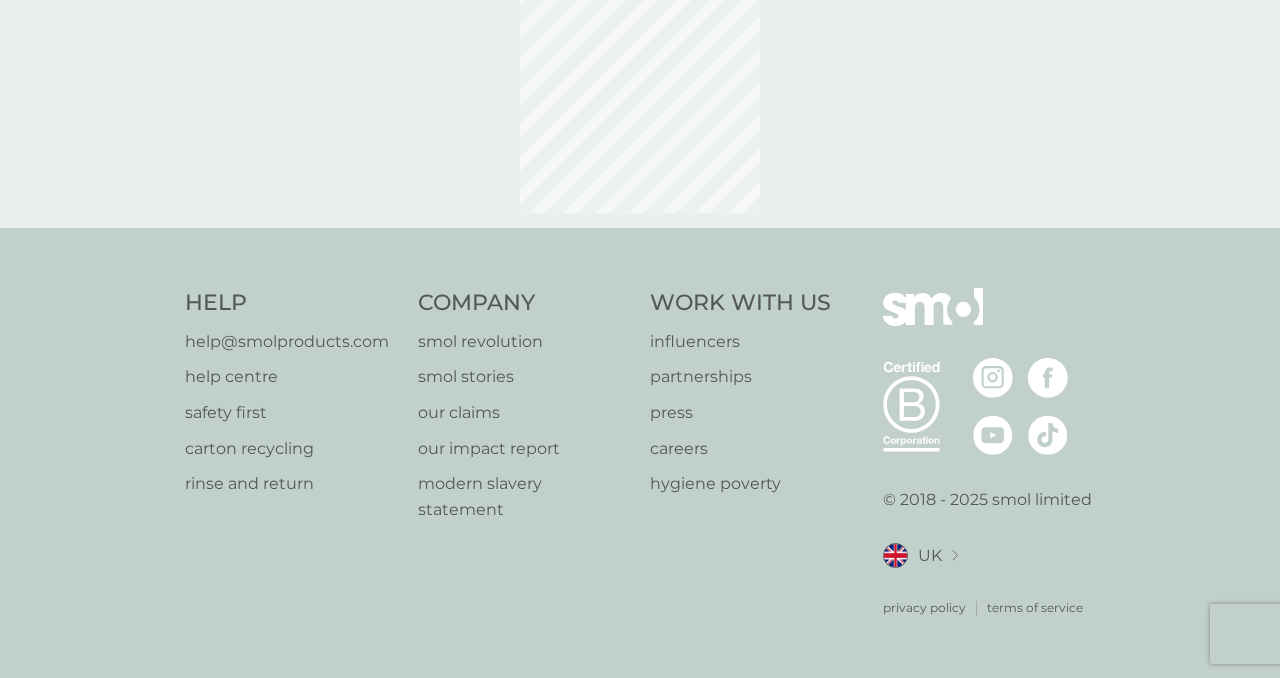 scroll, scrollTop: 0, scrollLeft: 0, axis: both 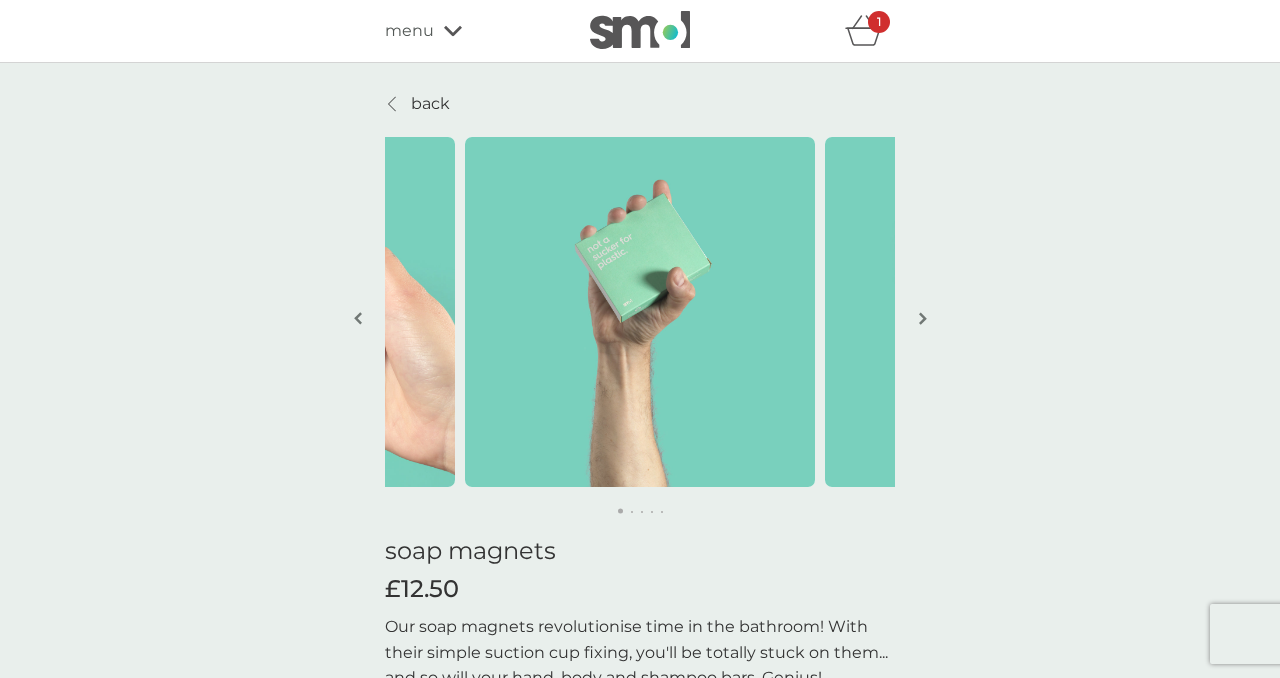 click at bounding box center (922, 320) 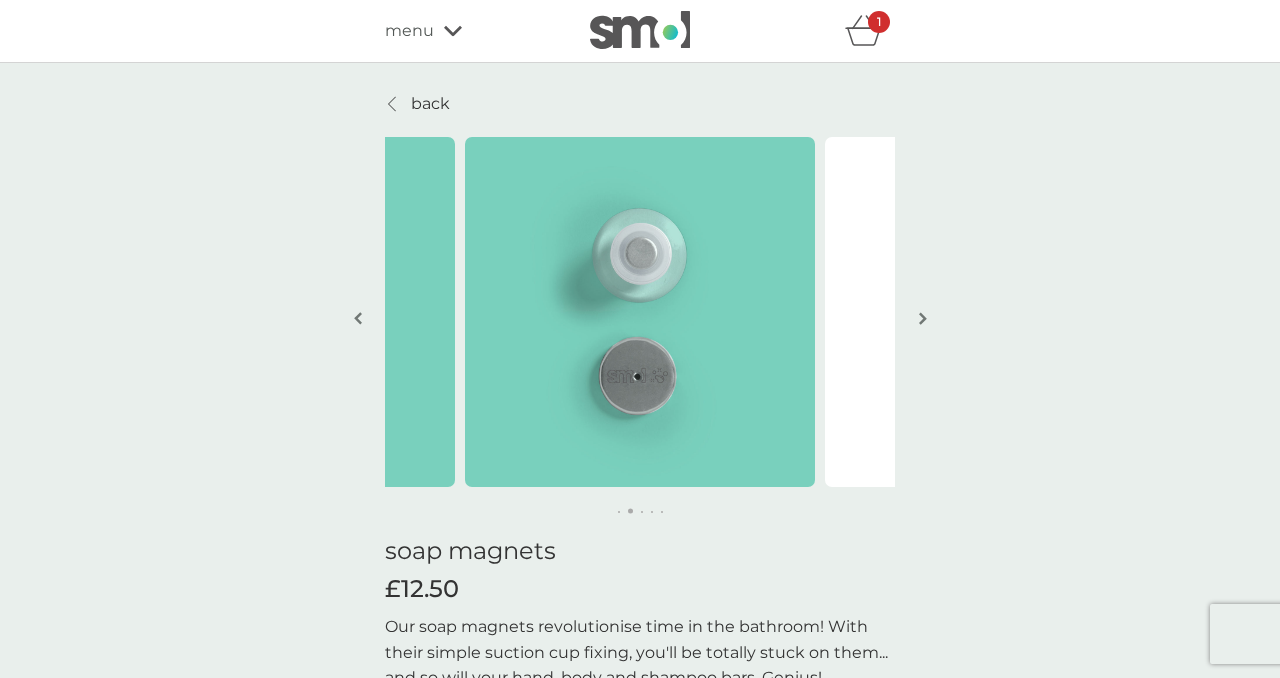 scroll, scrollTop: 2, scrollLeft: 0, axis: vertical 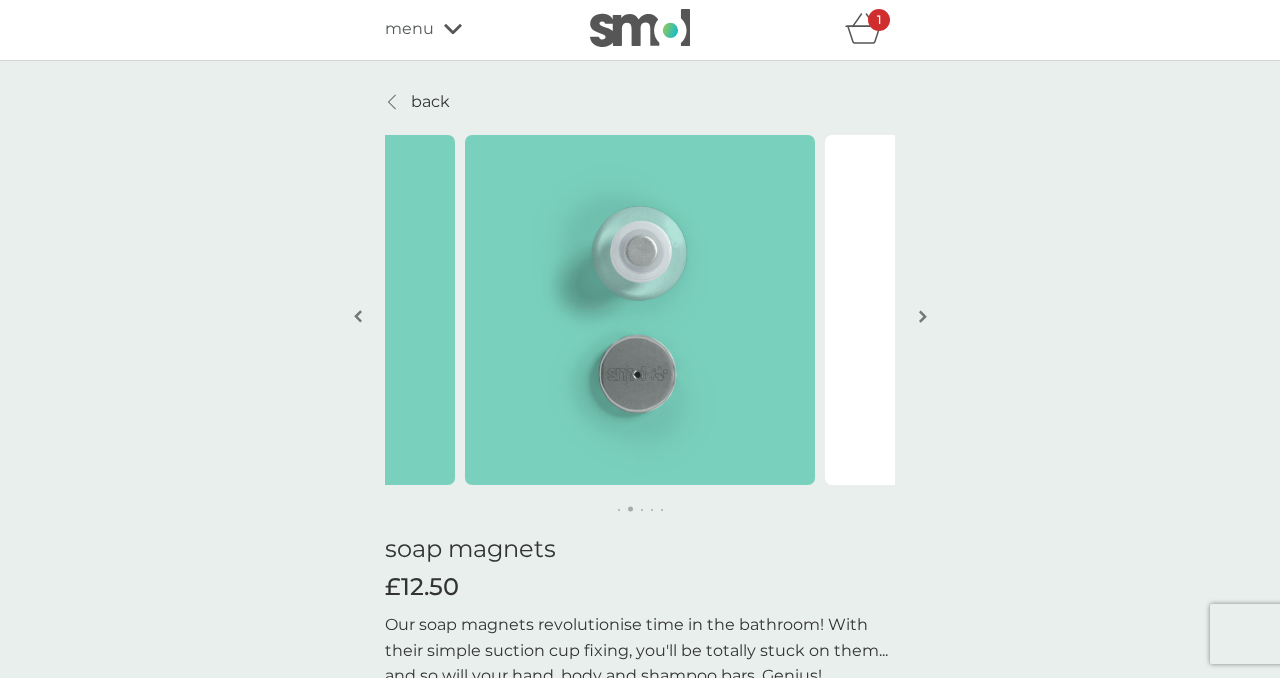 click at bounding box center [923, 316] 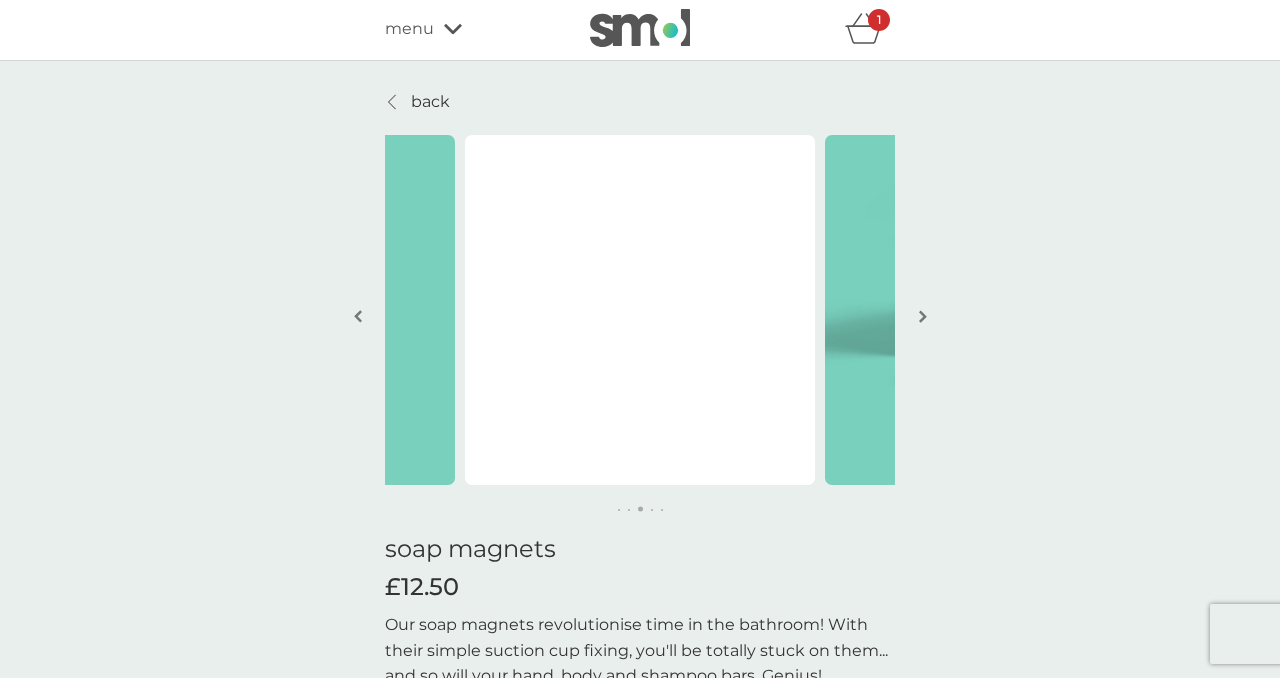 click at bounding box center [923, 316] 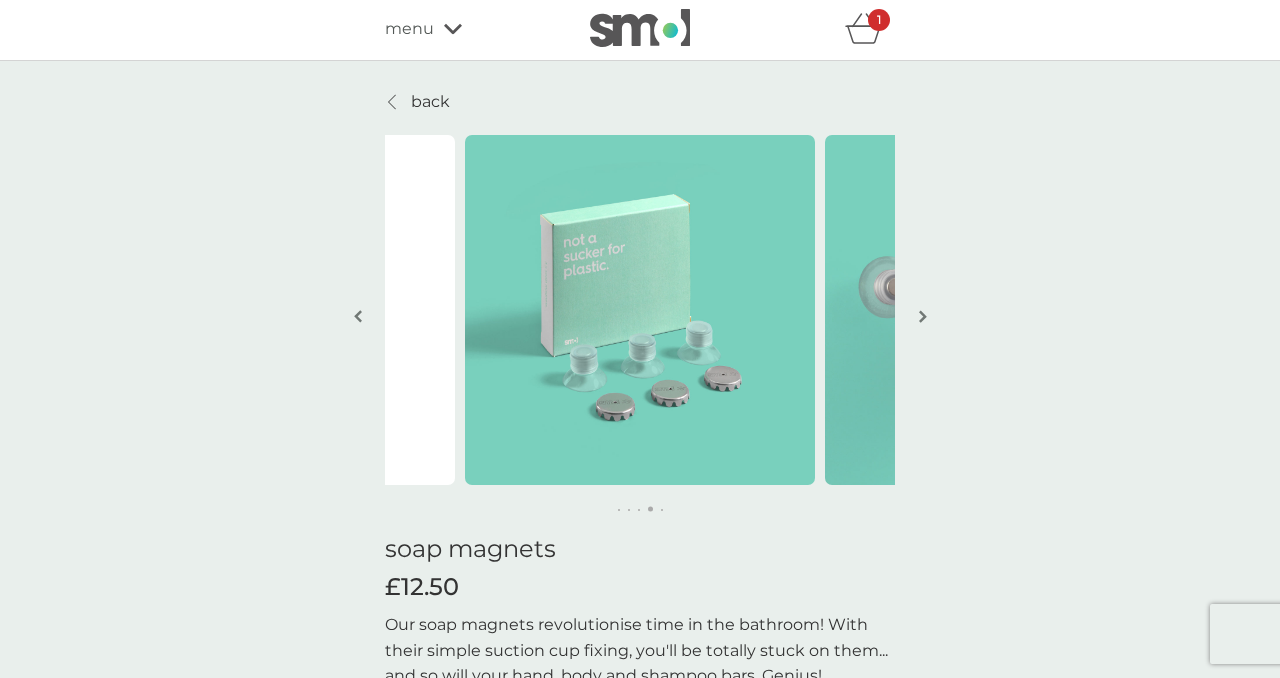 click at bounding box center [923, 316] 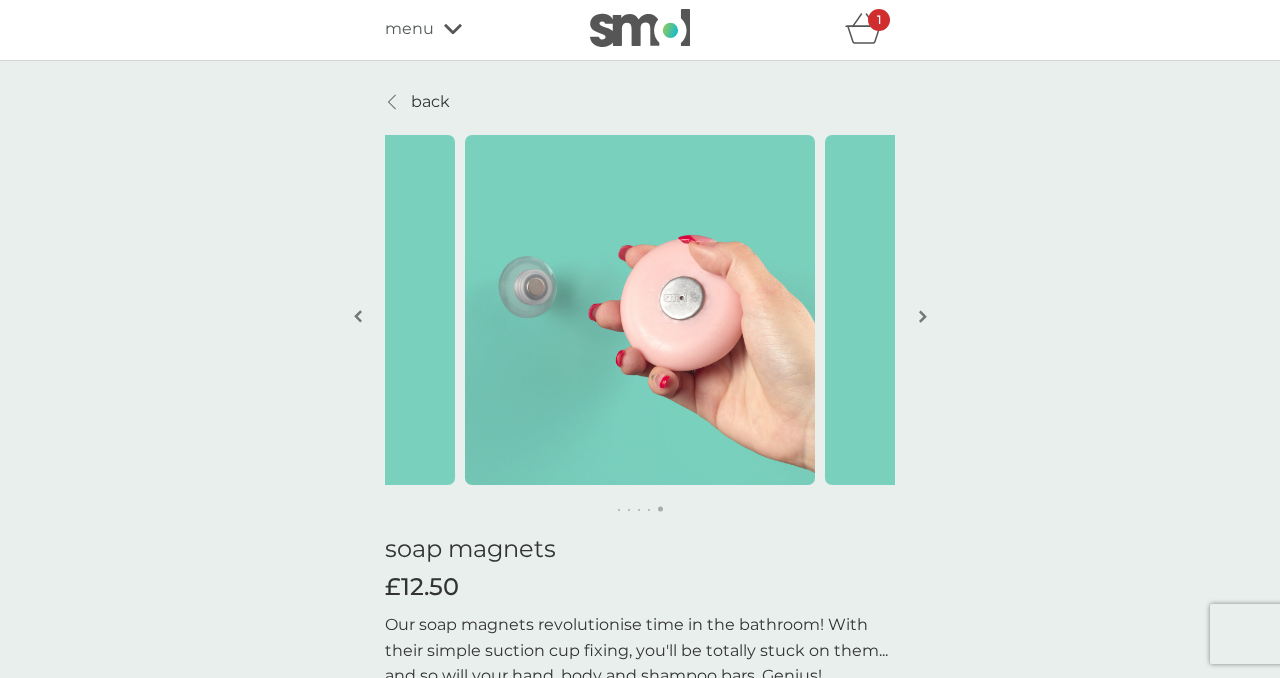 click at bounding box center [923, 316] 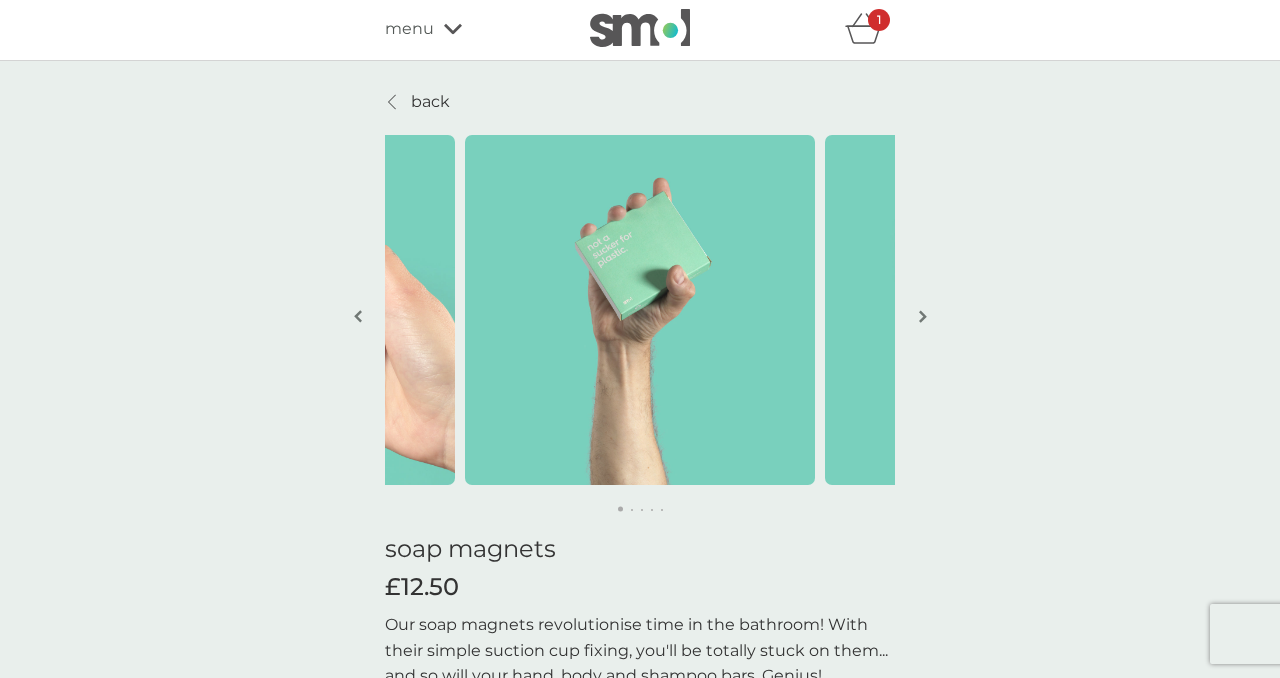 click at bounding box center (923, 316) 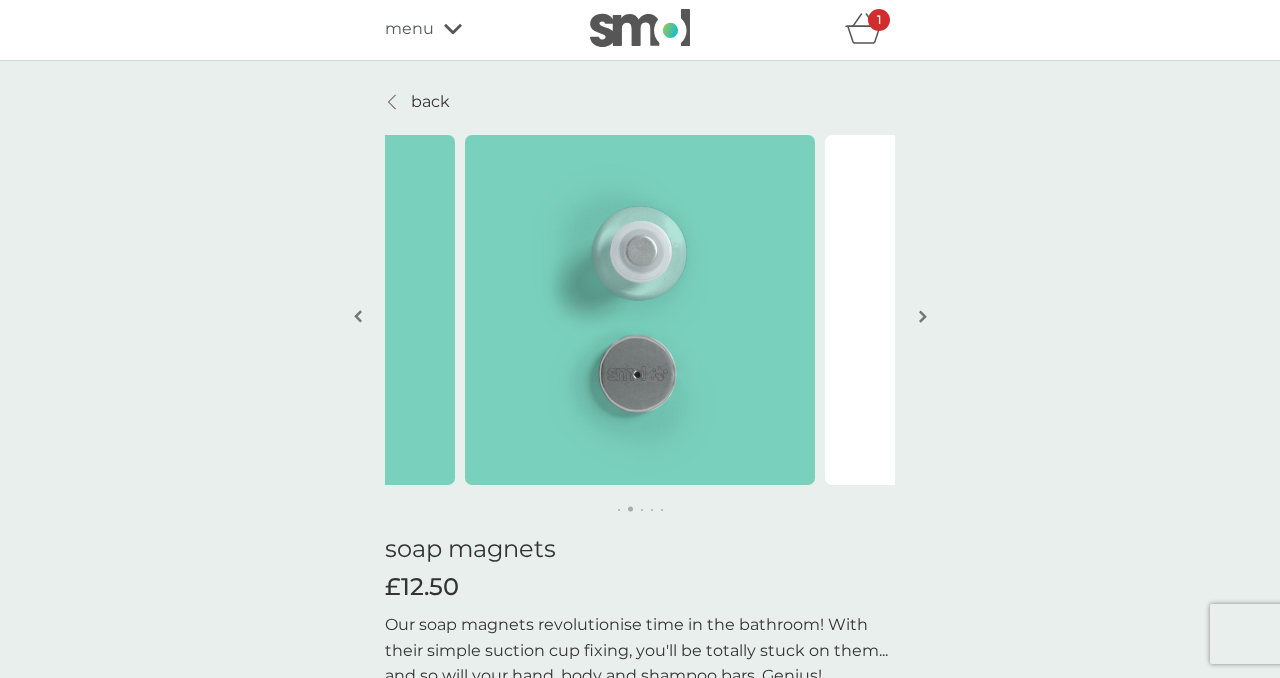 click at bounding box center (923, 316) 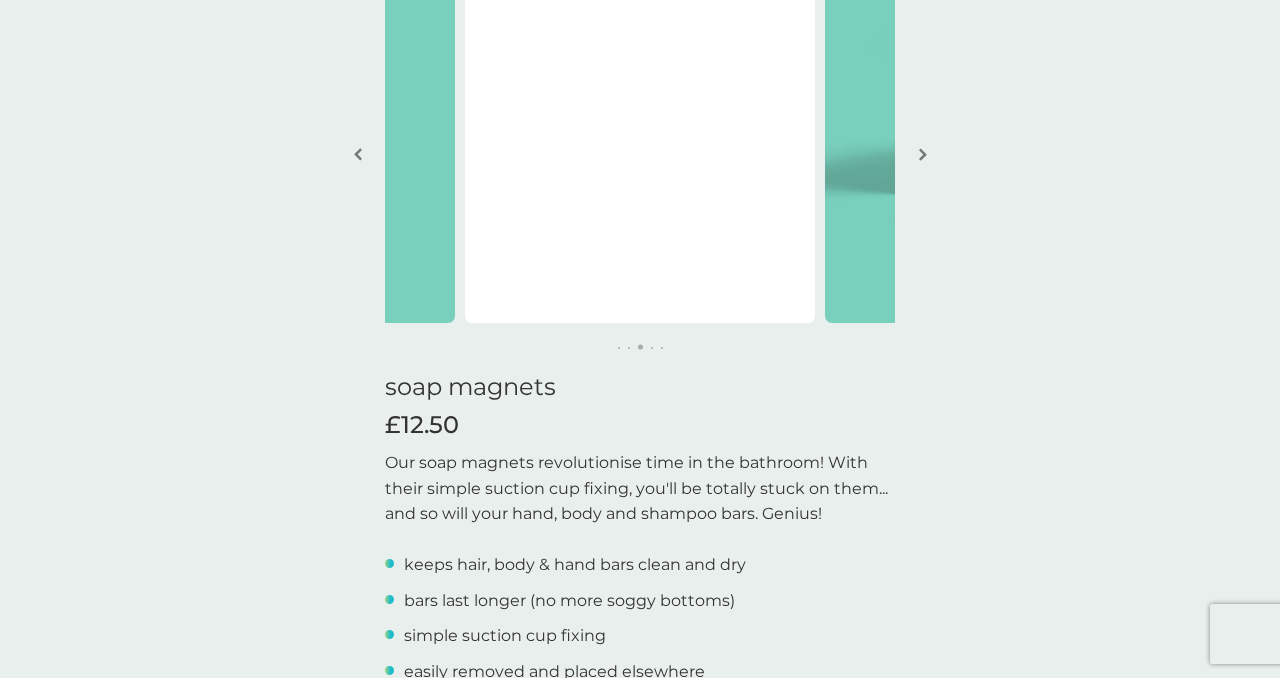 scroll, scrollTop: 0, scrollLeft: 0, axis: both 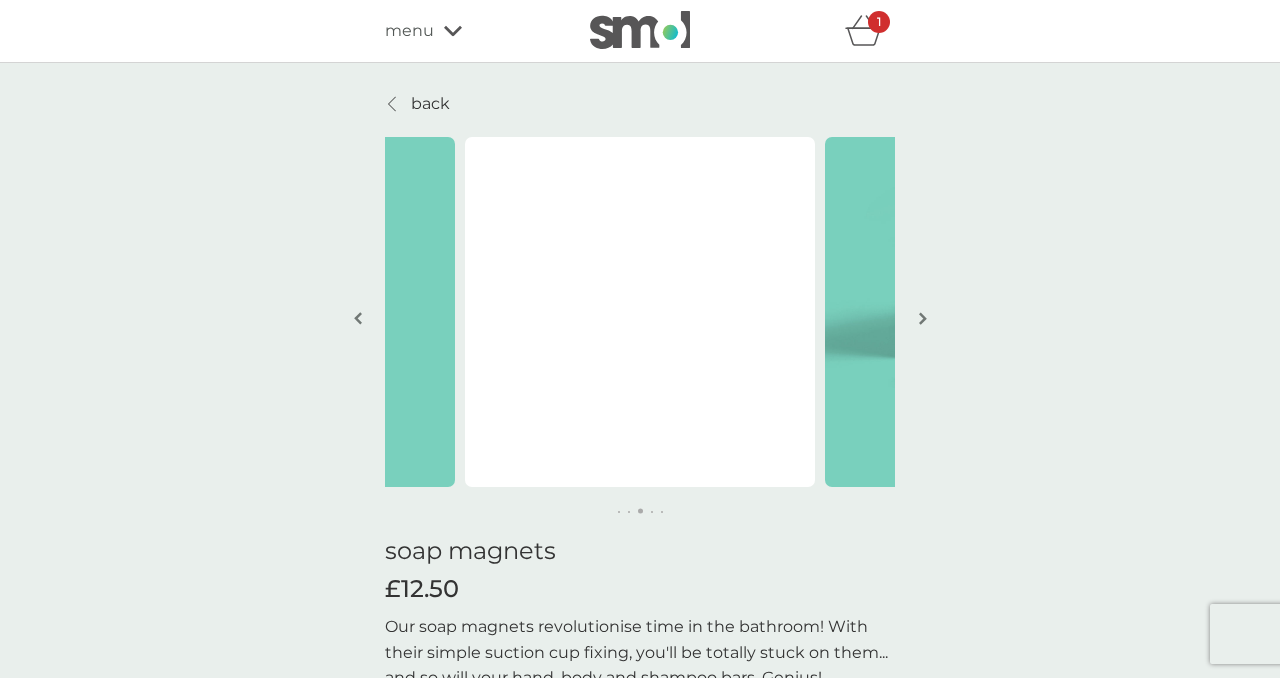 click on "back" at bounding box center (430, 104) 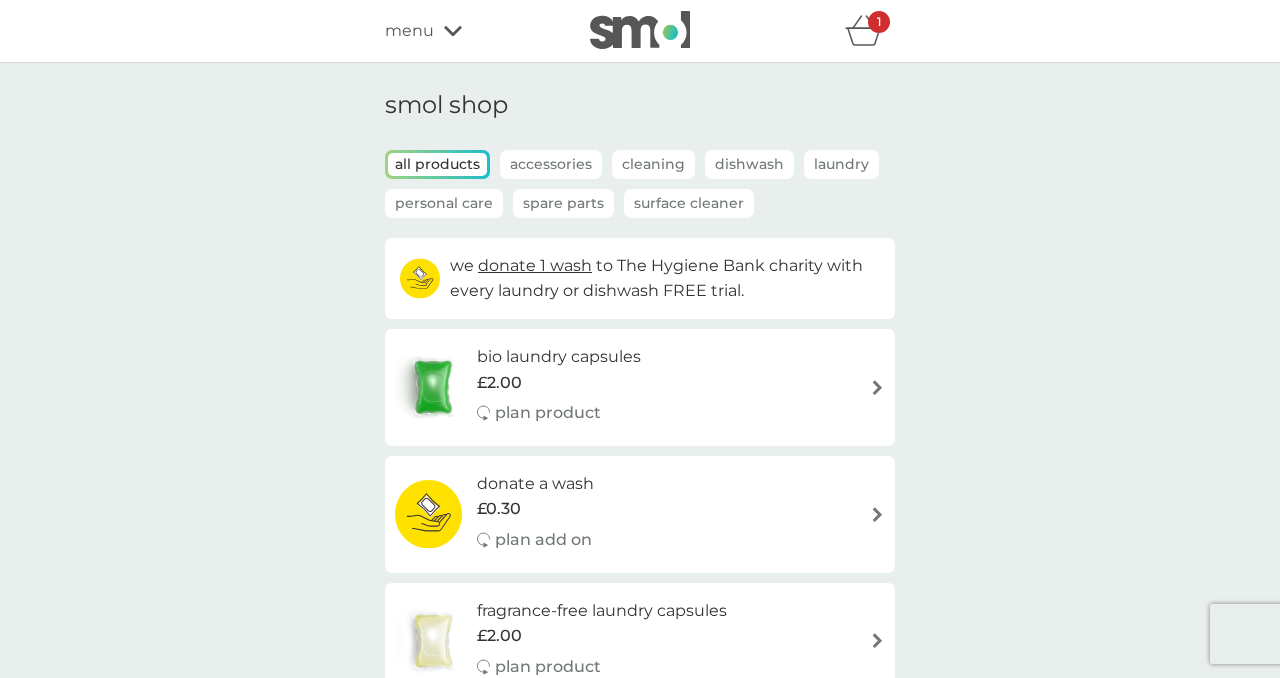 click 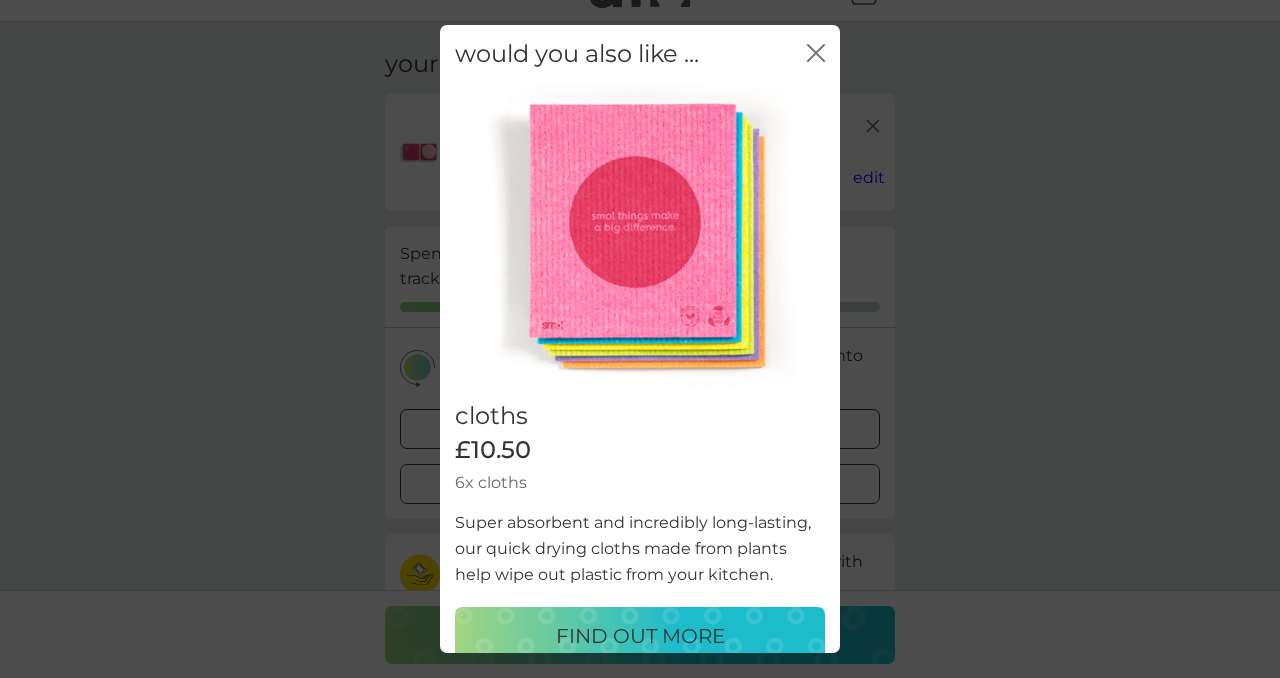 scroll, scrollTop: 150, scrollLeft: 0, axis: vertical 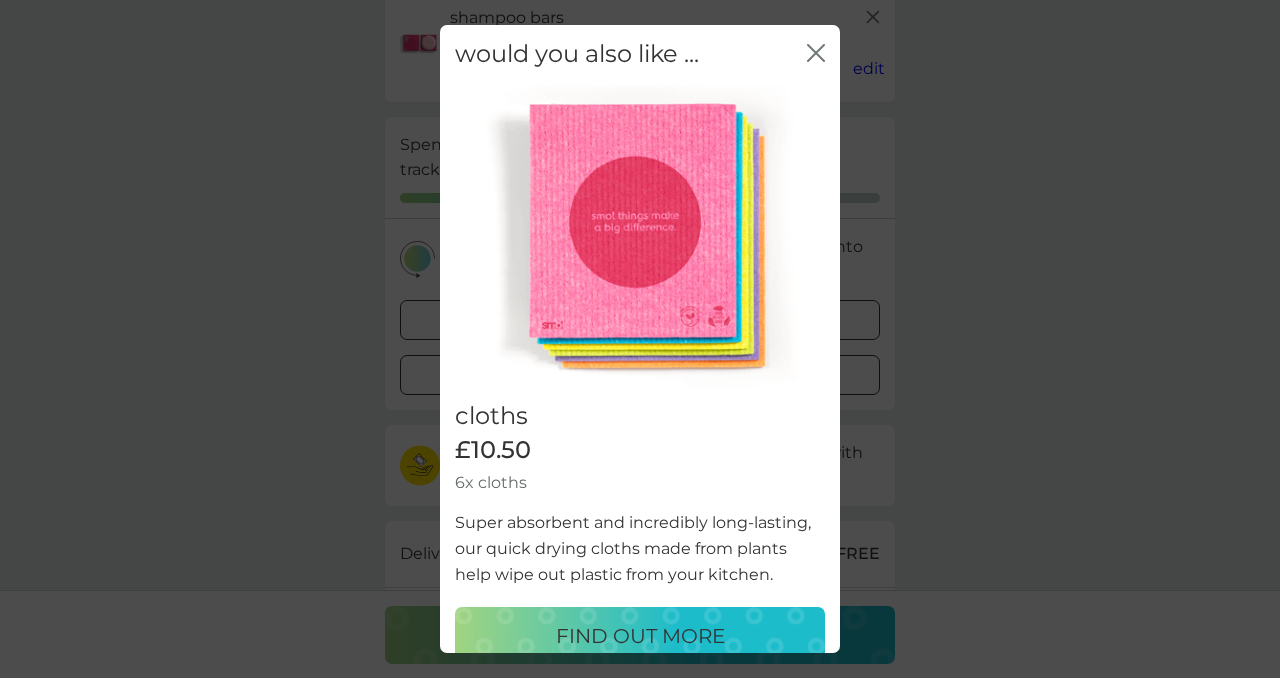 click on "close" 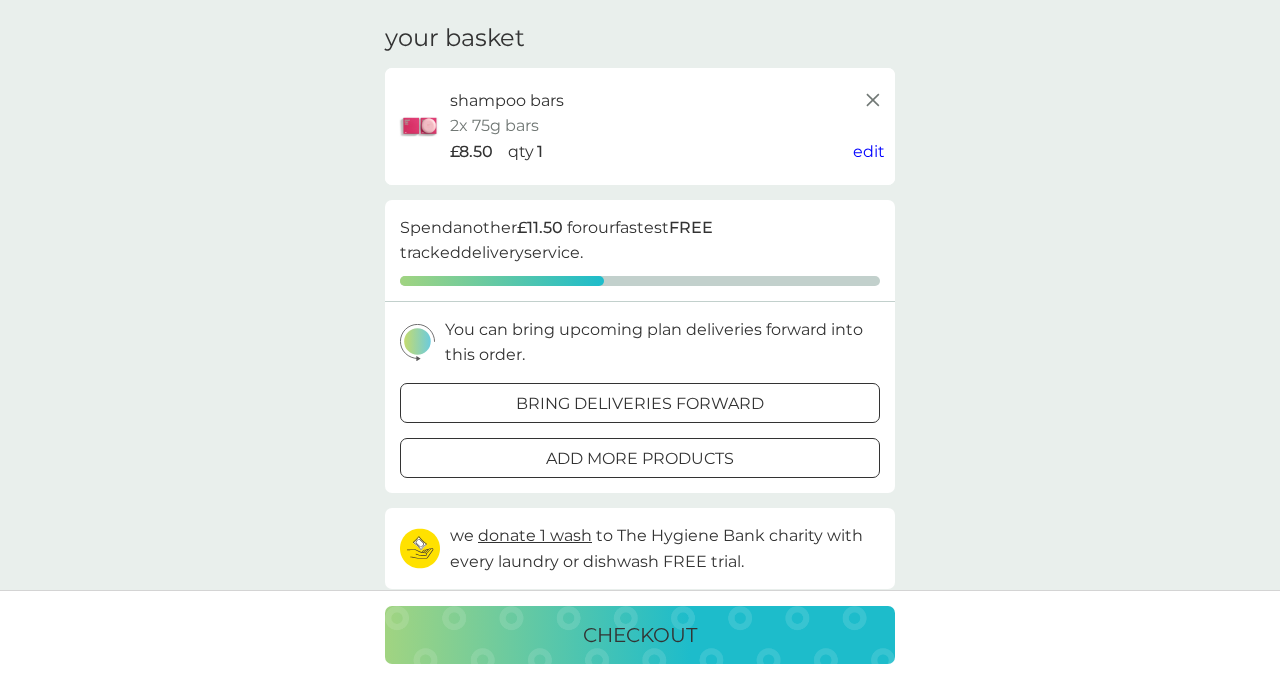 scroll, scrollTop: 87, scrollLeft: 0, axis: vertical 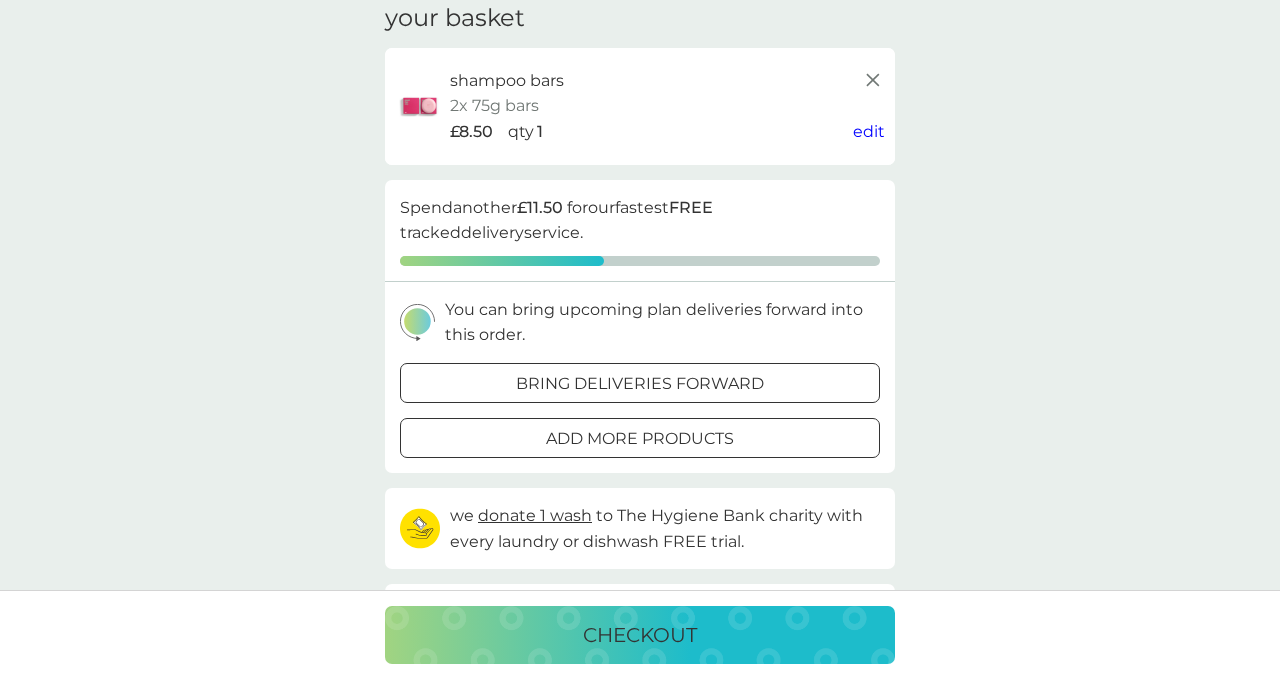 click at bounding box center (640, 383) 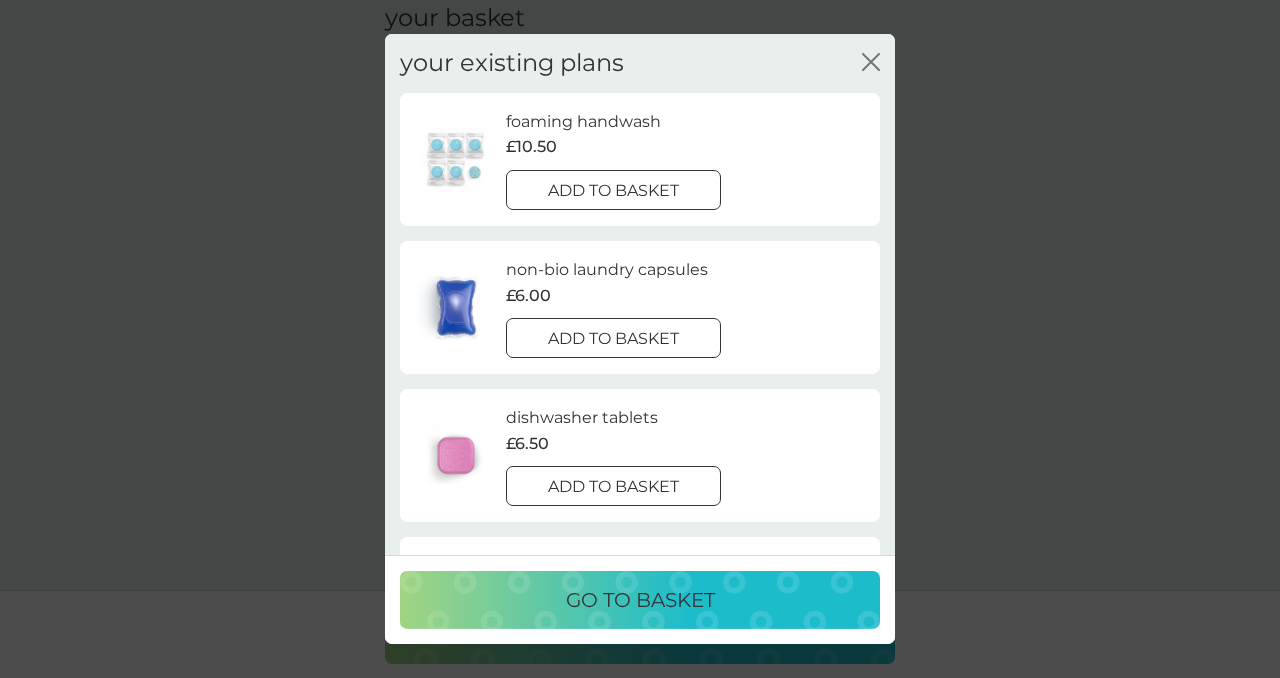 scroll, scrollTop: 0, scrollLeft: 0, axis: both 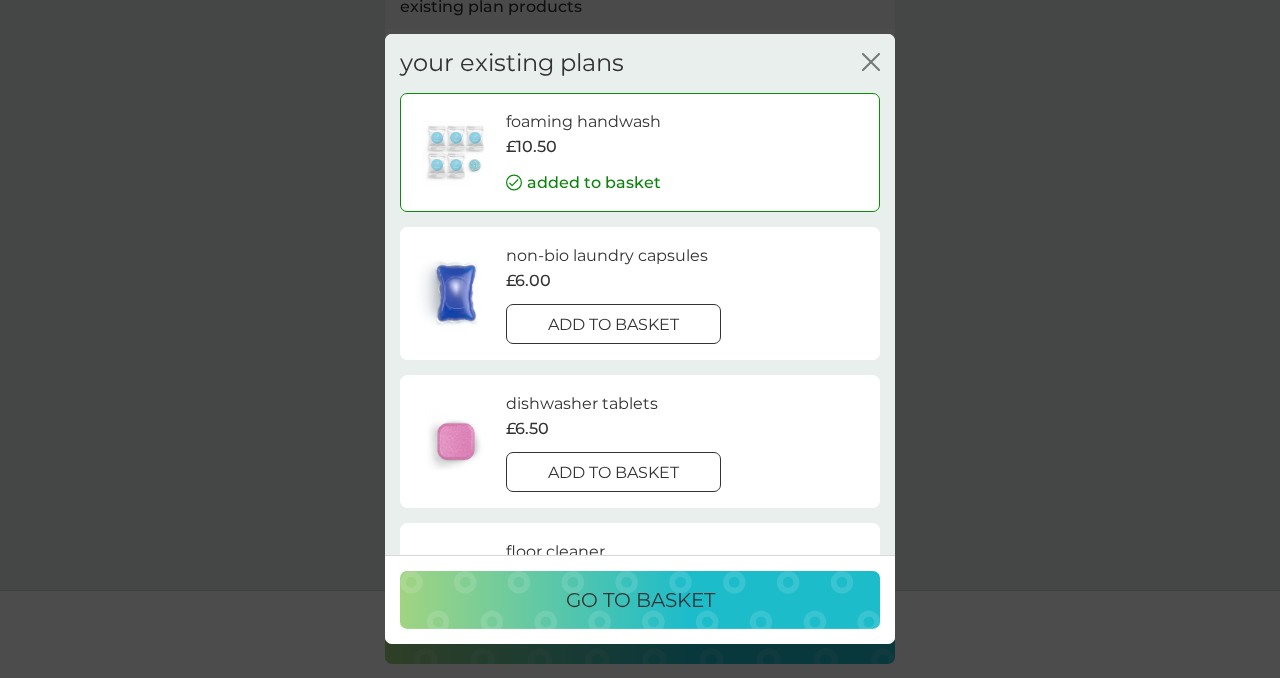 click on "go to basket" at bounding box center (640, 600) 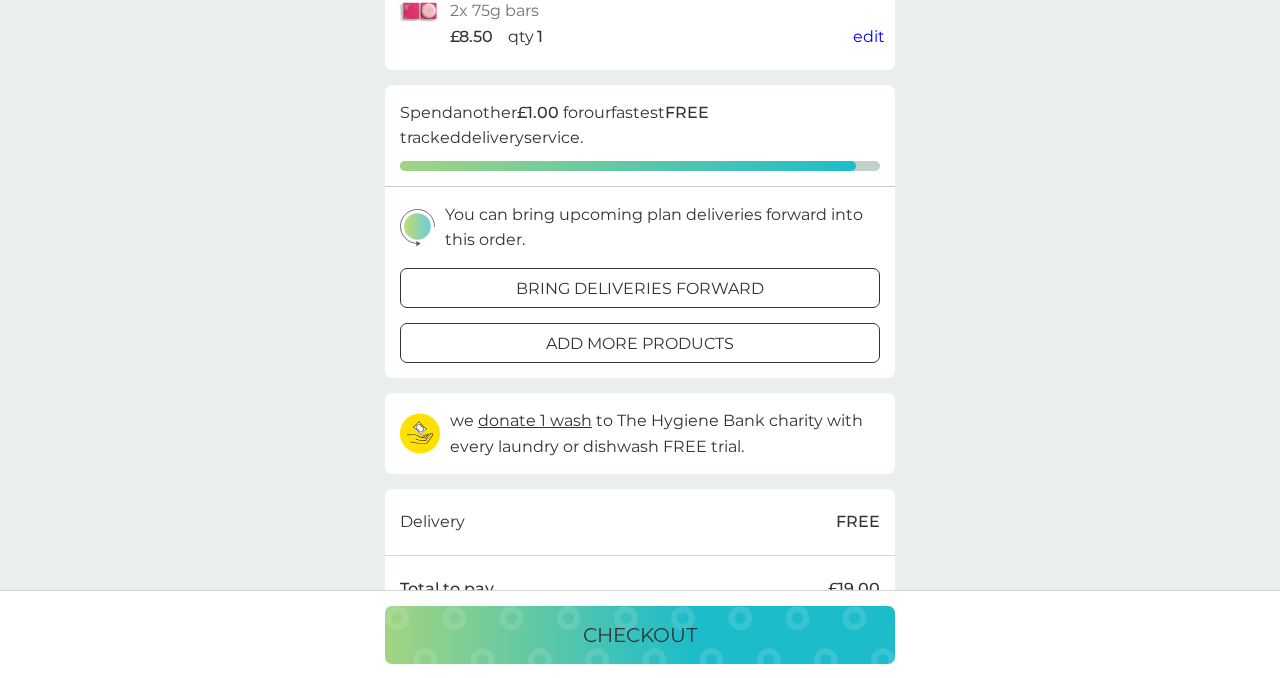 scroll, scrollTop: 392, scrollLeft: 0, axis: vertical 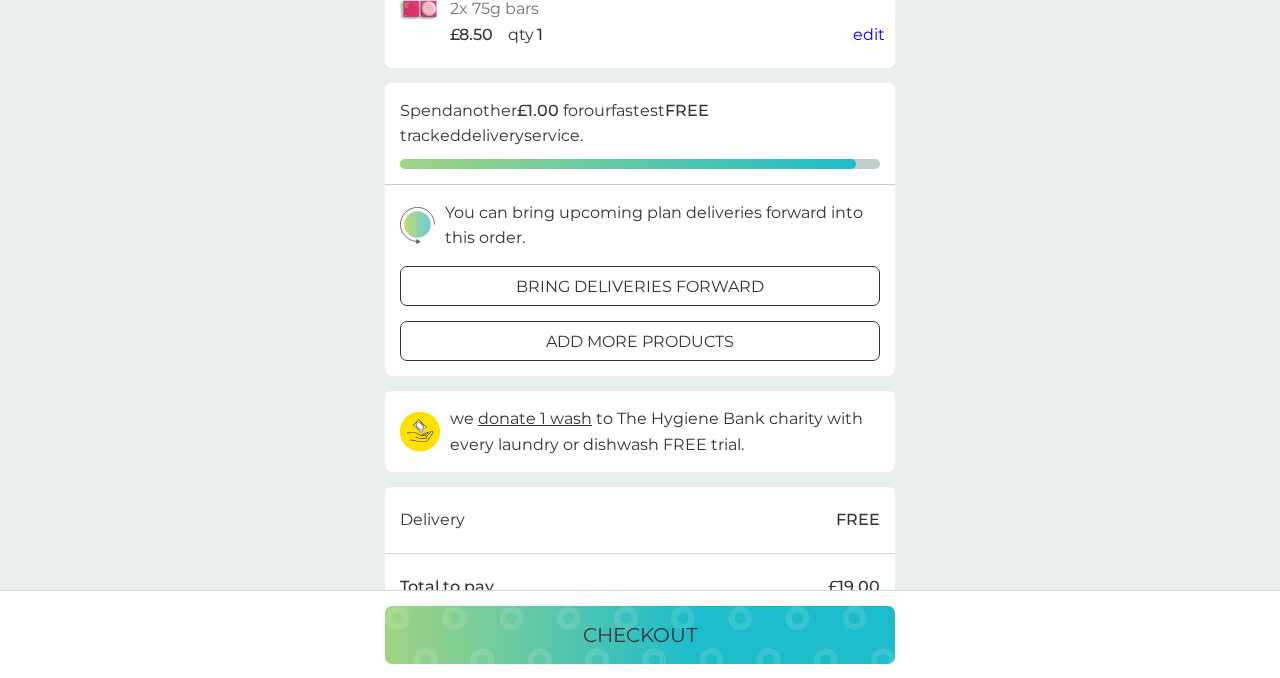 click at bounding box center [640, 286] 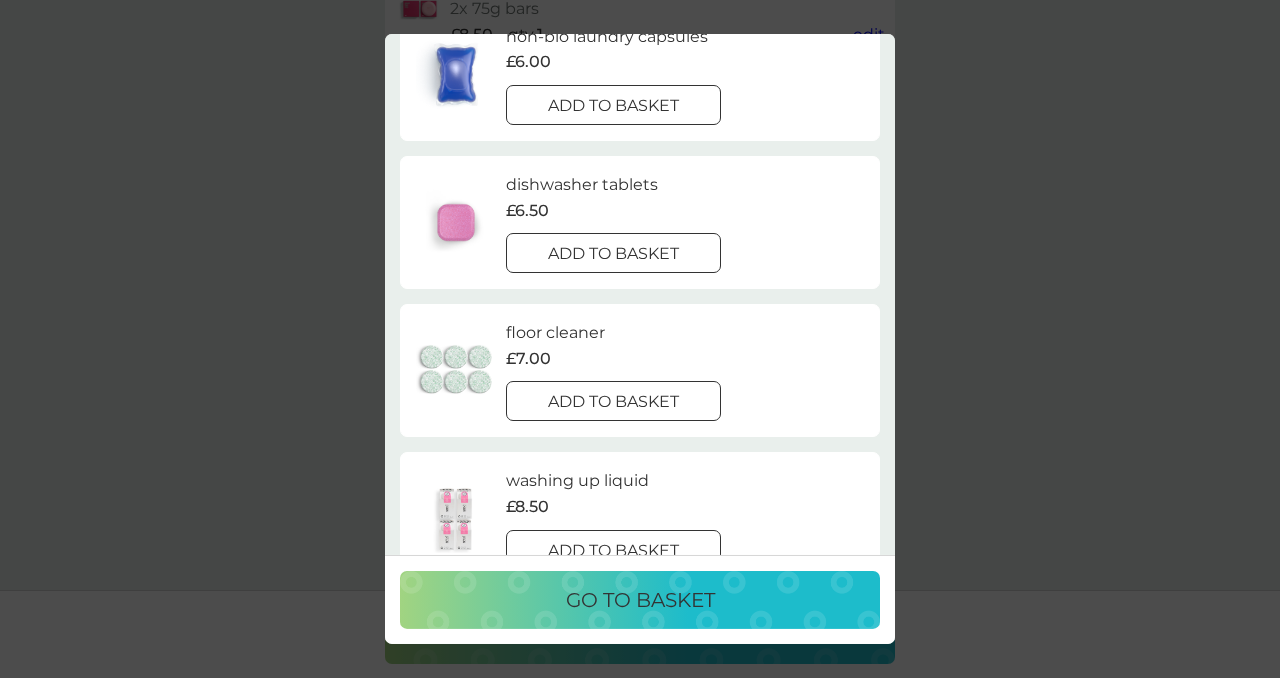 scroll, scrollTop: 0, scrollLeft: 0, axis: both 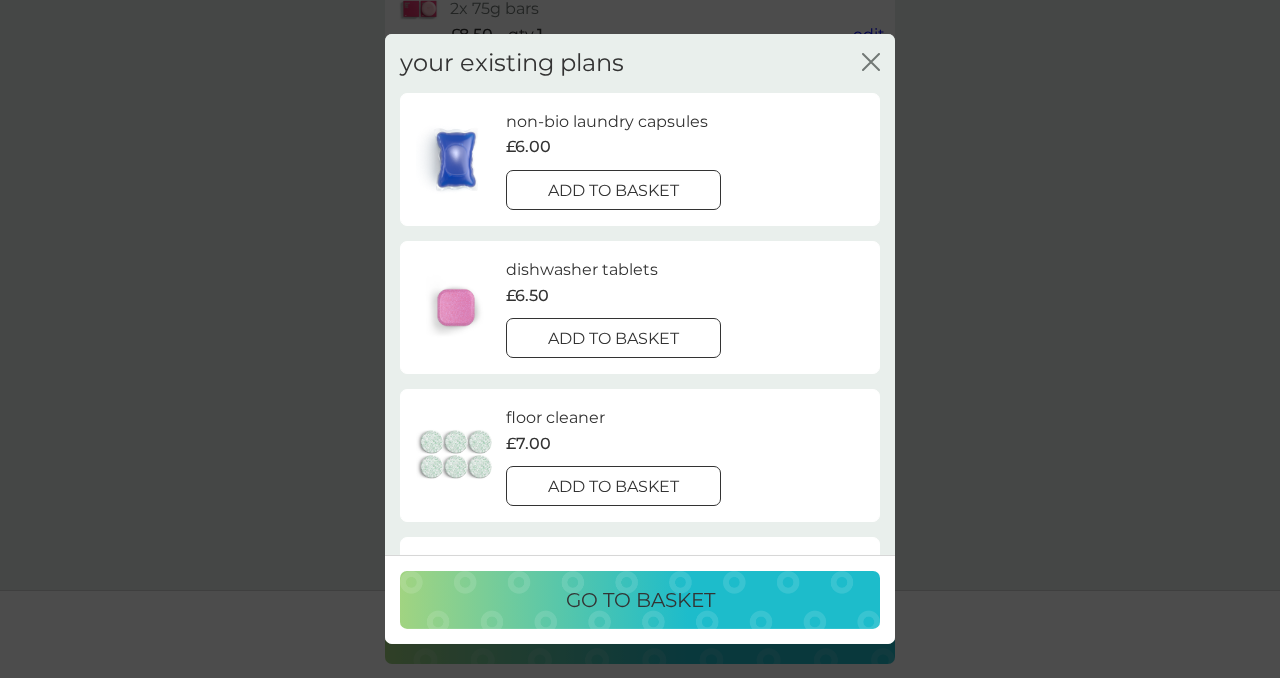 click on "your existing plans close non-bio laundry capsules £6.00 add to basket dishwasher tablets £6.50 add to basket floor cleaner £7.00 add to basket washing up liquid £8.50 add to basket foaming bathroom spray £7.00 add to basket stain gel £12.50 add to basket multi purpose spray £7.00 add to basket dishbrush £10.50 add to basket fabric conditioner £11.50 add to basket non-bio laundry liquid £12.50 you’ve cancelled this plan Re-activate plan We’ll recalculate your next charge date for each plan product added." at bounding box center [640, 294] 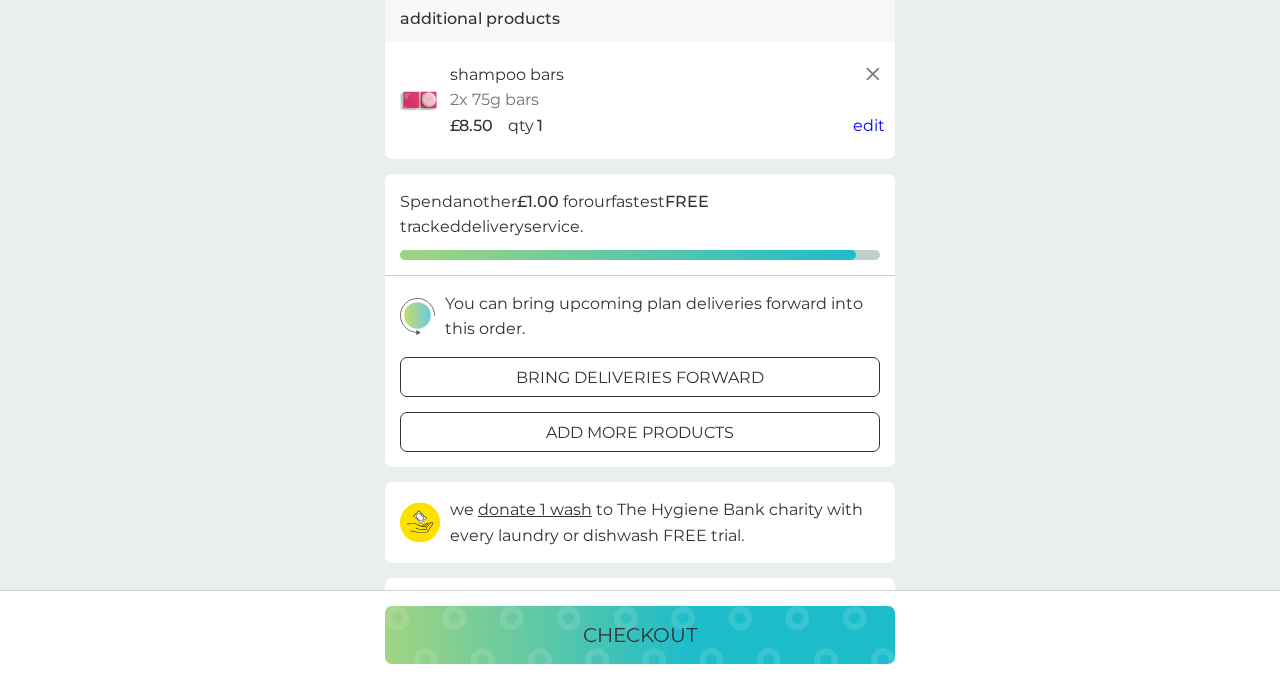 scroll, scrollTop: 0, scrollLeft: 0, axis: both 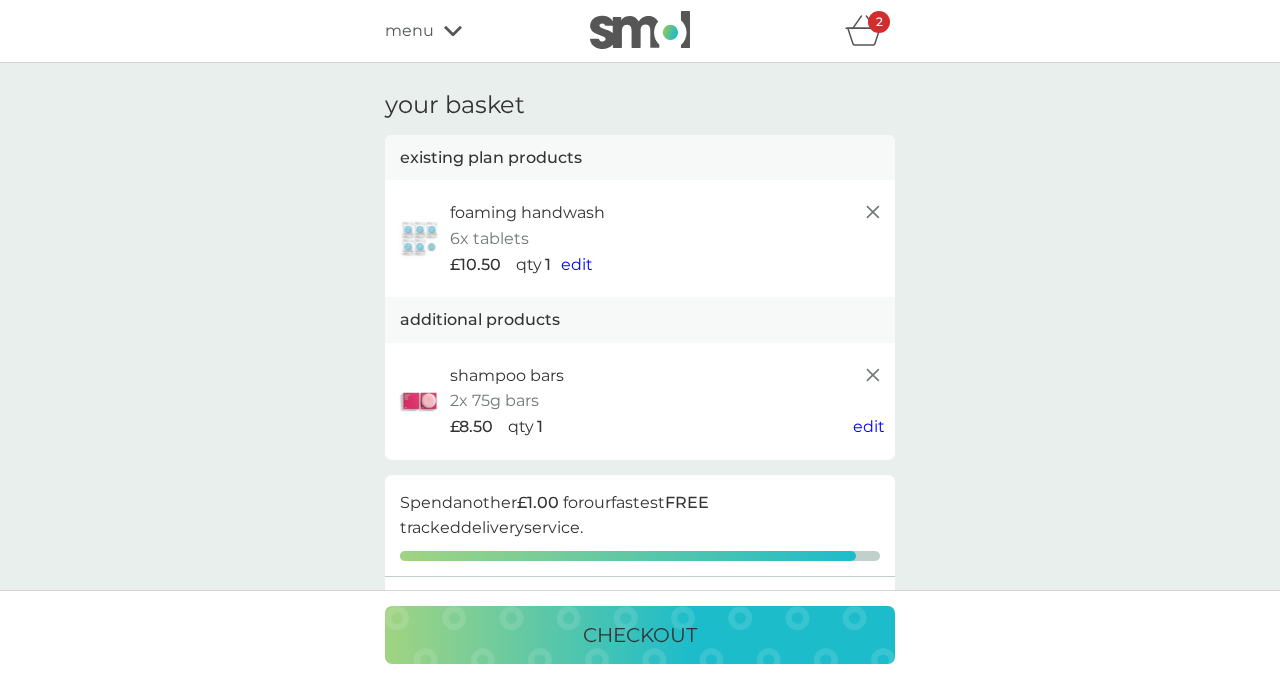 click on "menu" at bounding box center [409, 31] 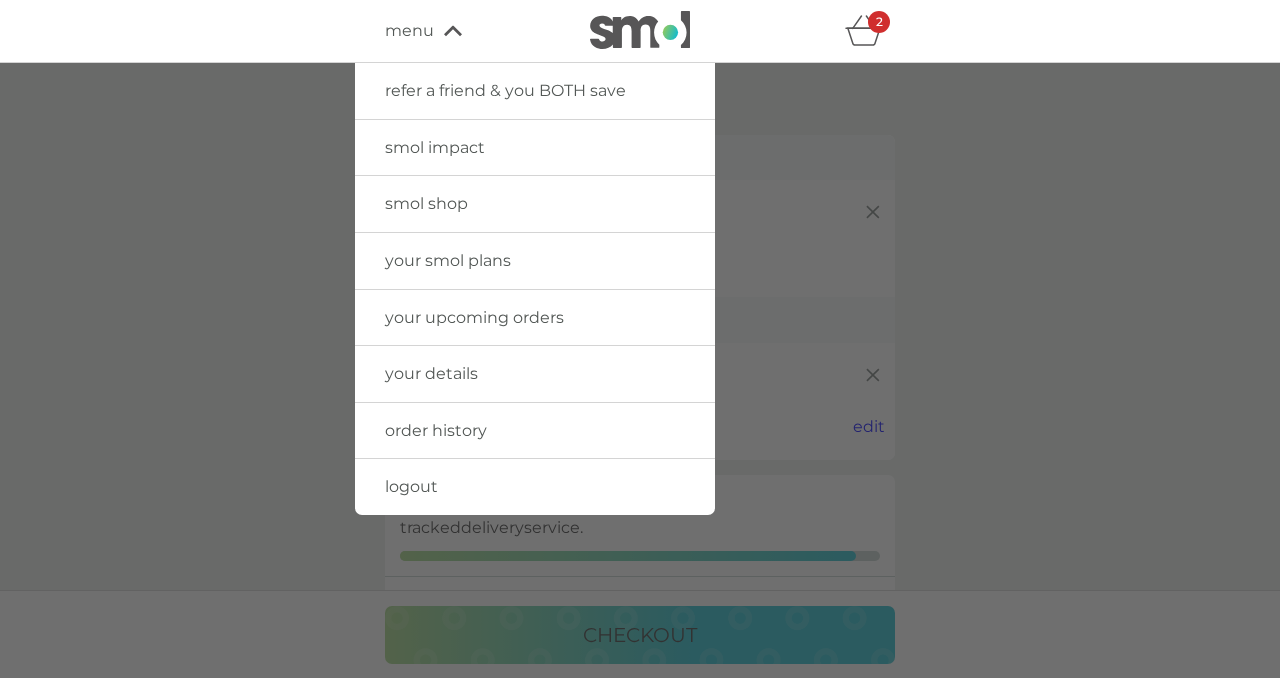 click on "smol shop" at bounding box center [535, 204] 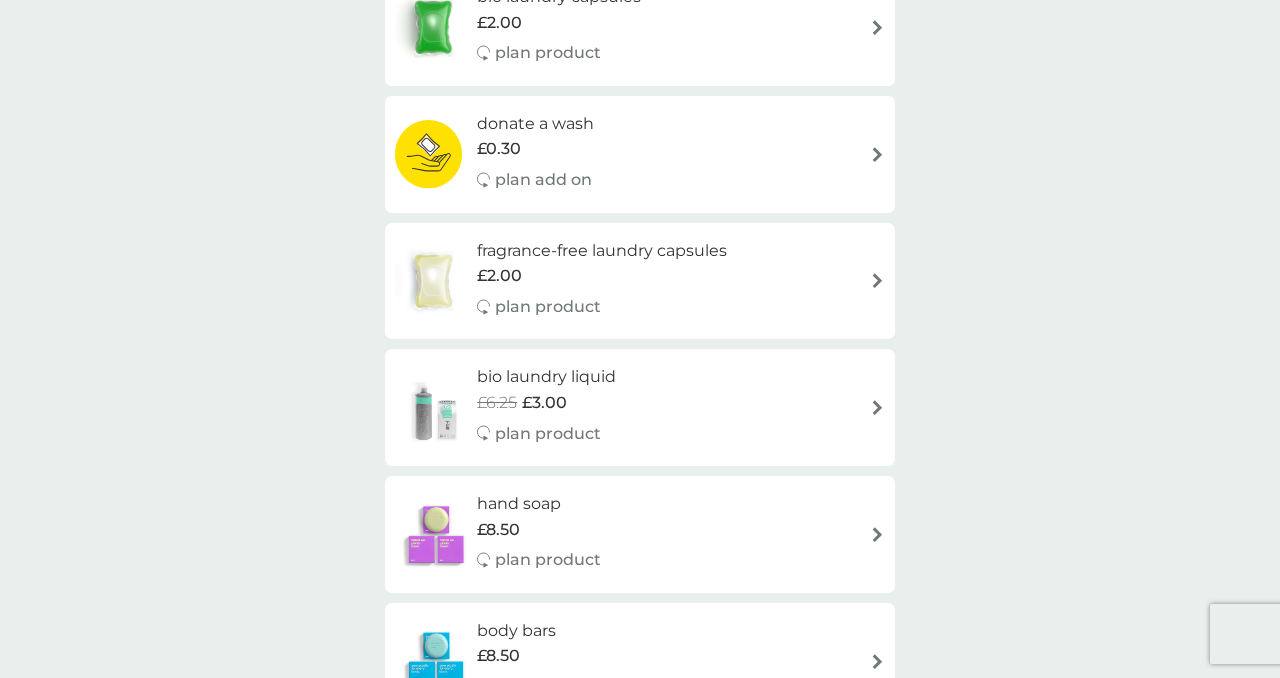scroll, scrollTop: 338, scrollLeft: 0, axis: vertical 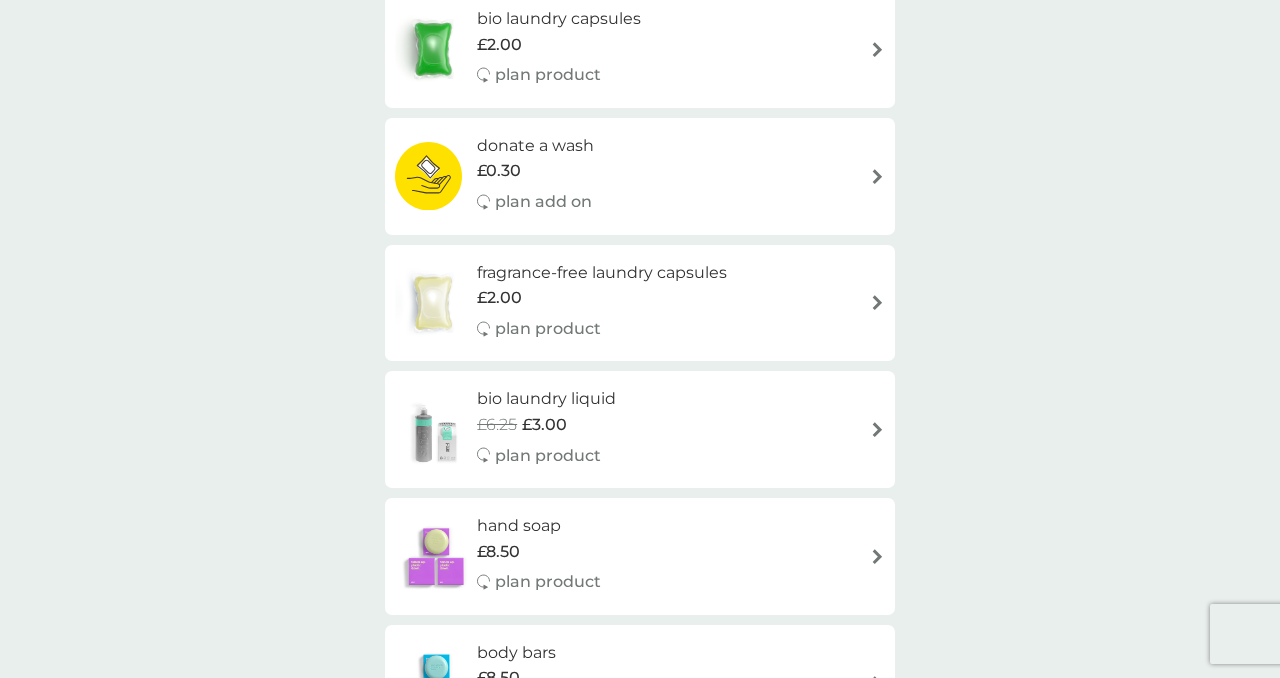 click on "[PRODUCT] [DATE]" at bounding box center (640, 303) 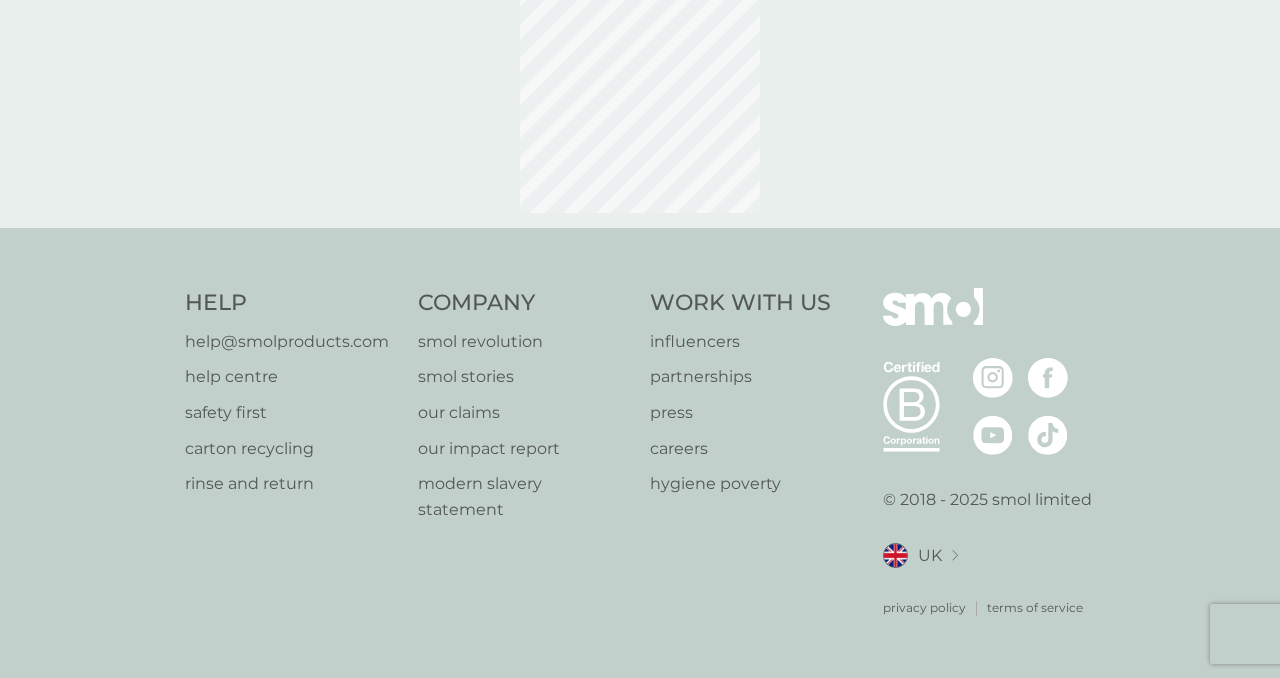 scroll, scrollTop: 0, scrollLeft: 0, axis: both 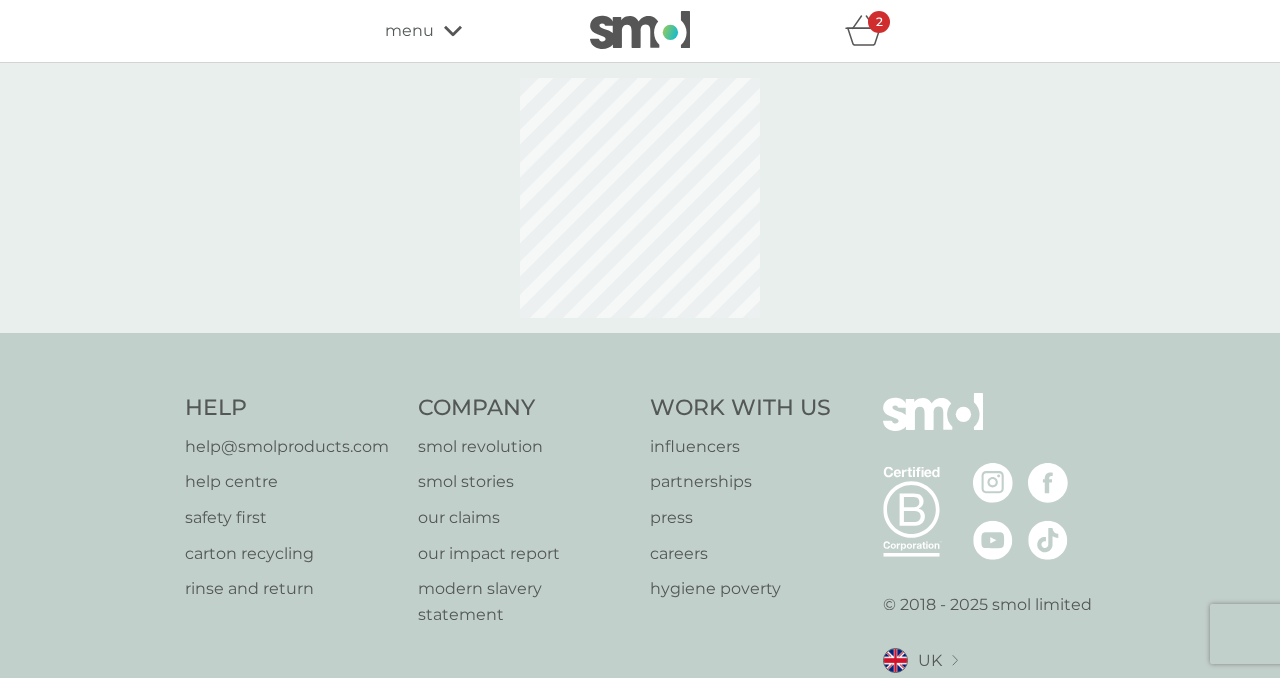 select on "42" 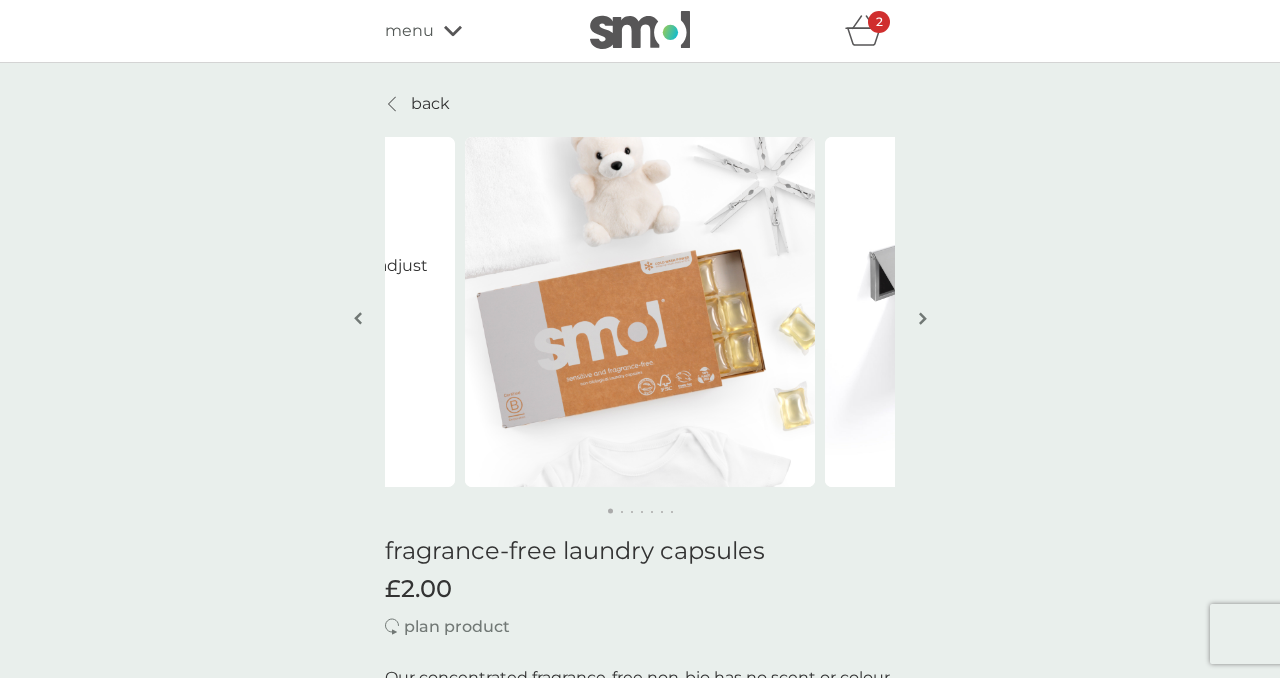 click on "back" at bounding box center [430, 104] 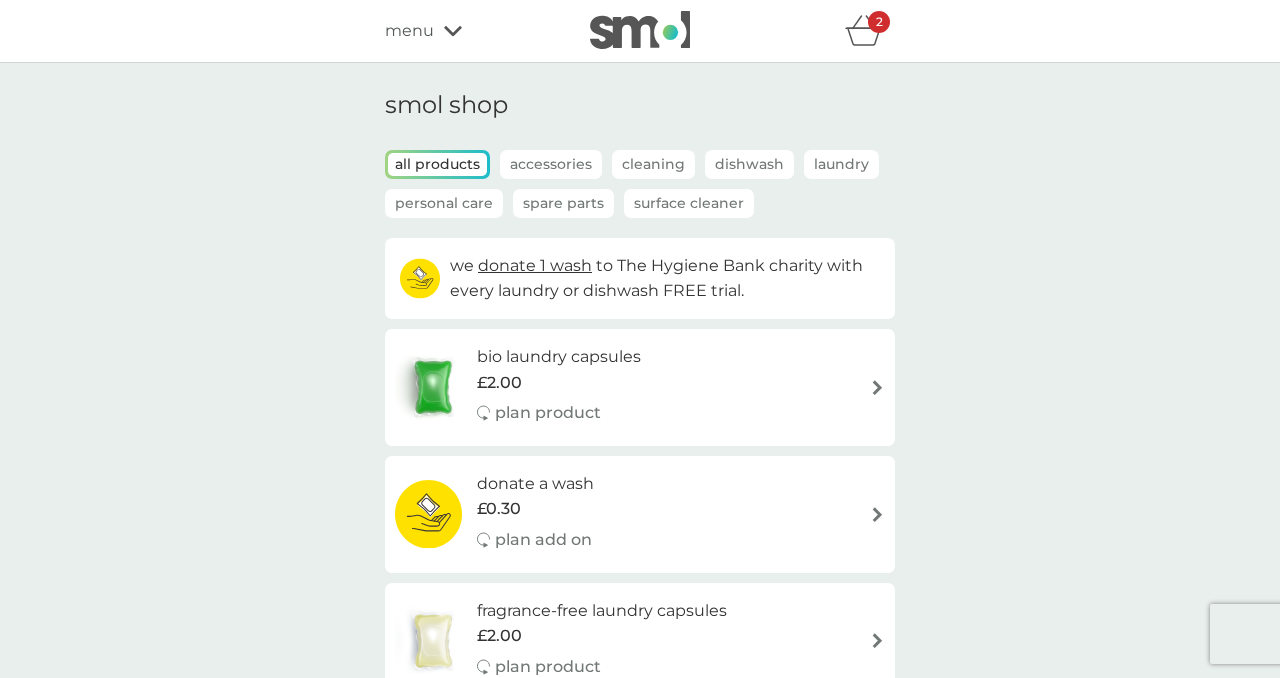 click on "bio laundry capsules £2.00 plan product" at bounding box center (640, 387) 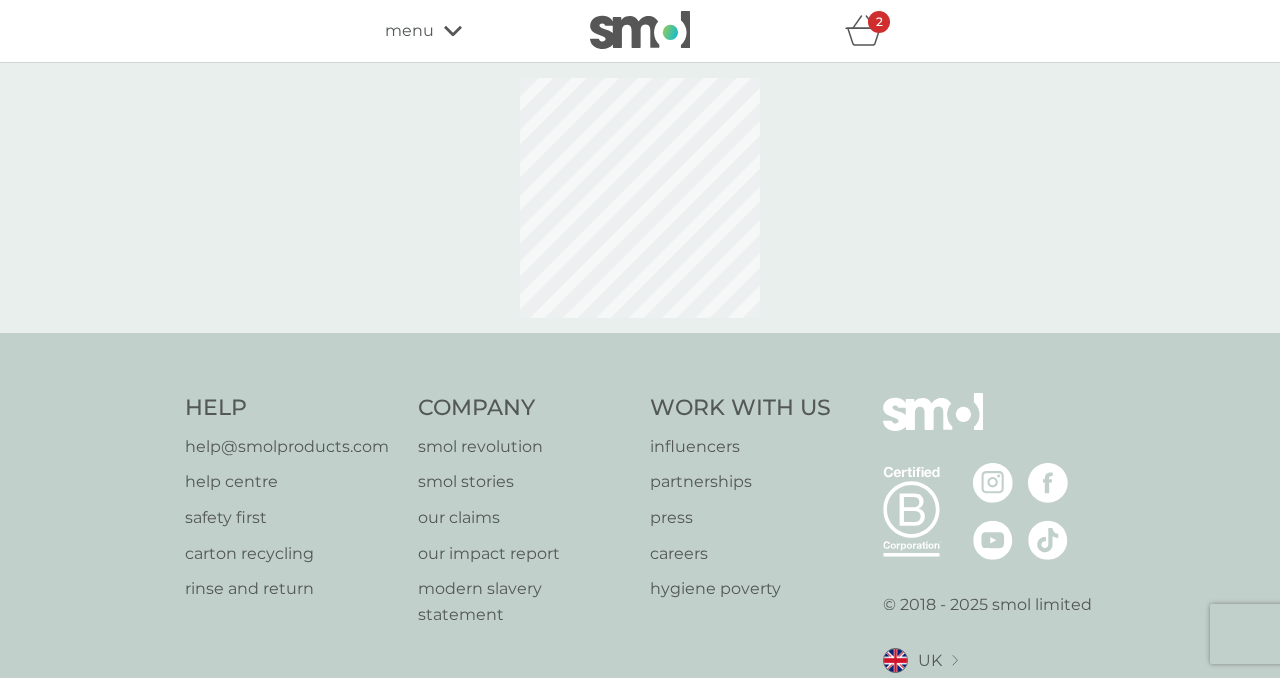 select on "42" 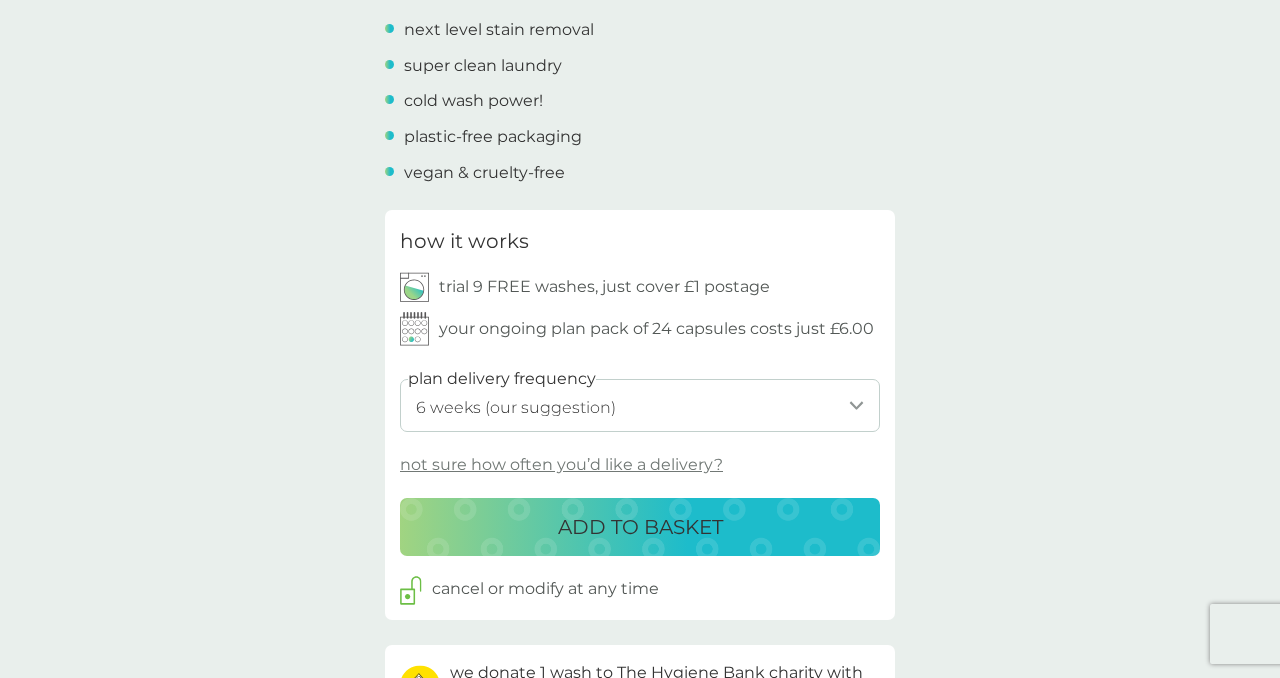 scroll, scrollTop: 776, scrollLeft: 0, axis: vertical 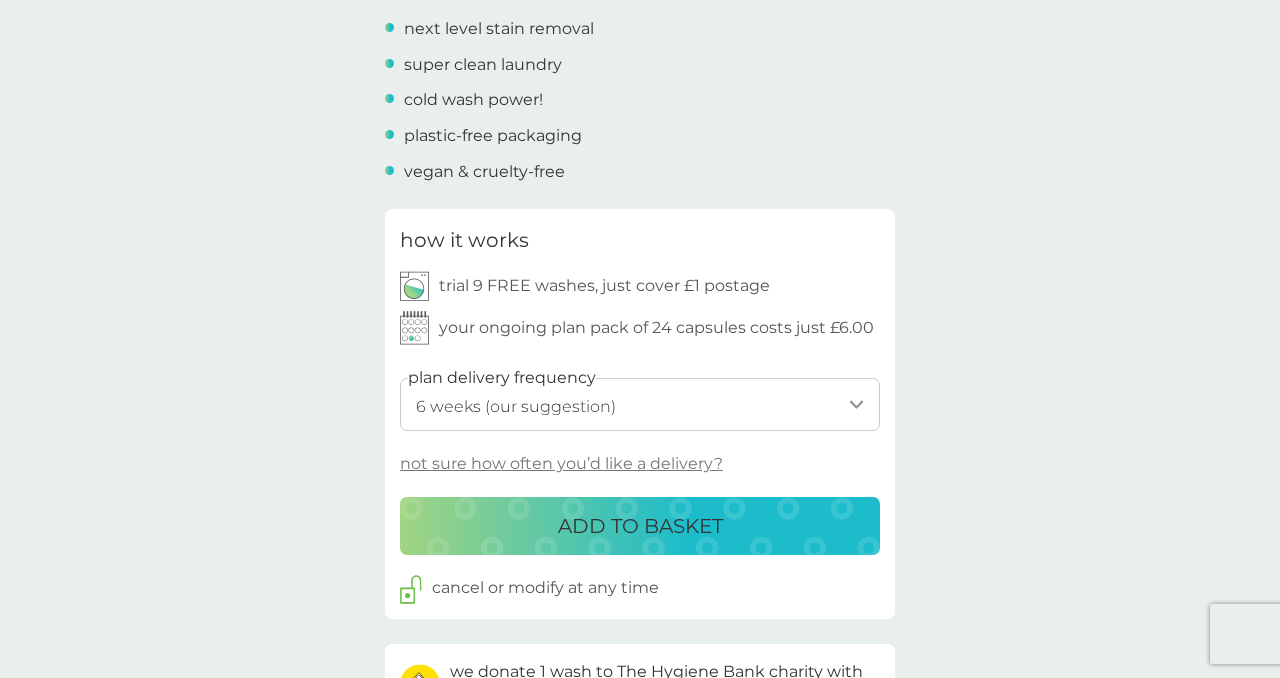 click on "ADD TO BASKET" at bounding box center [640, 526] 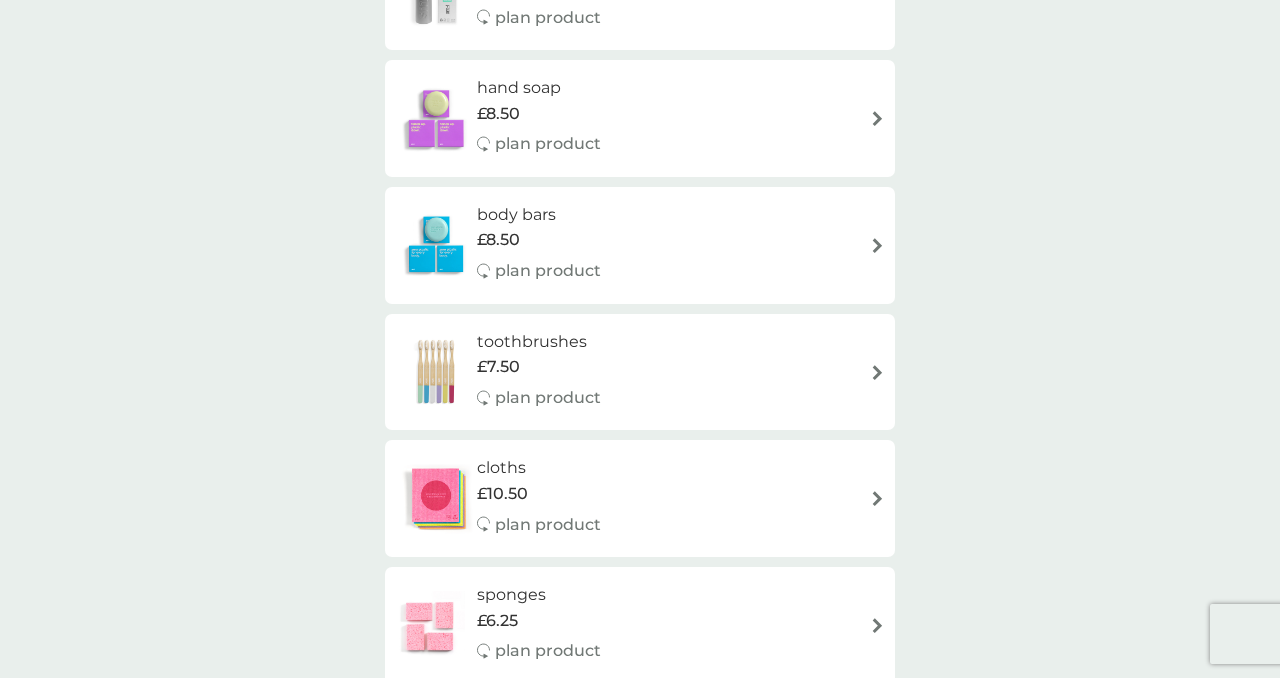 scroll, scrollTop: 0, scrollLeft: 0, axis: both 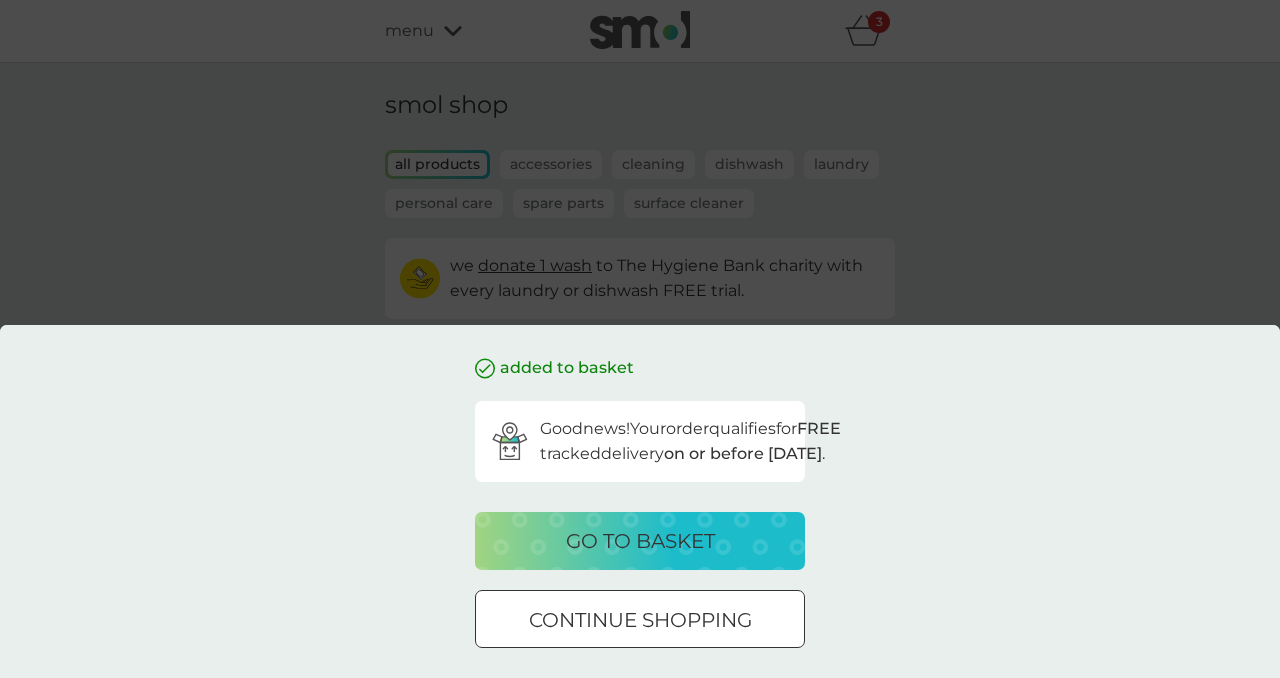 click on "go to basket" at bounding box center (640, 541) 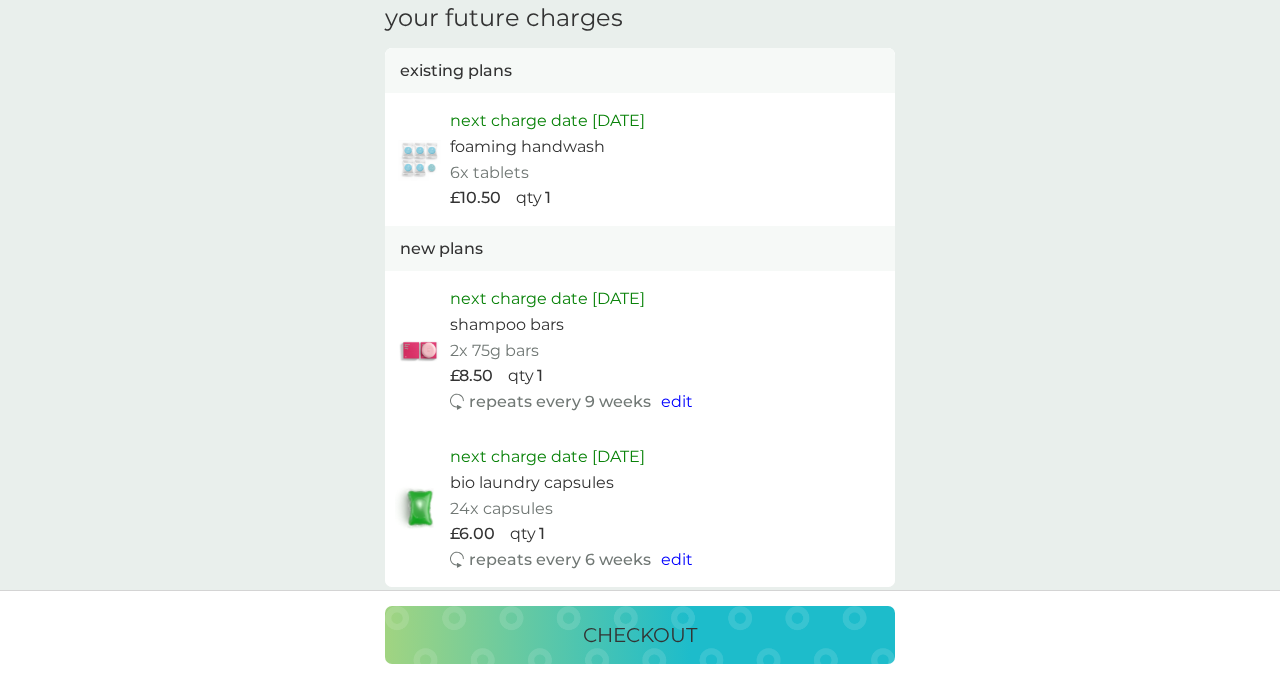scroll, scrollTop: 1157, scrollLeft: 0, axis: vertical 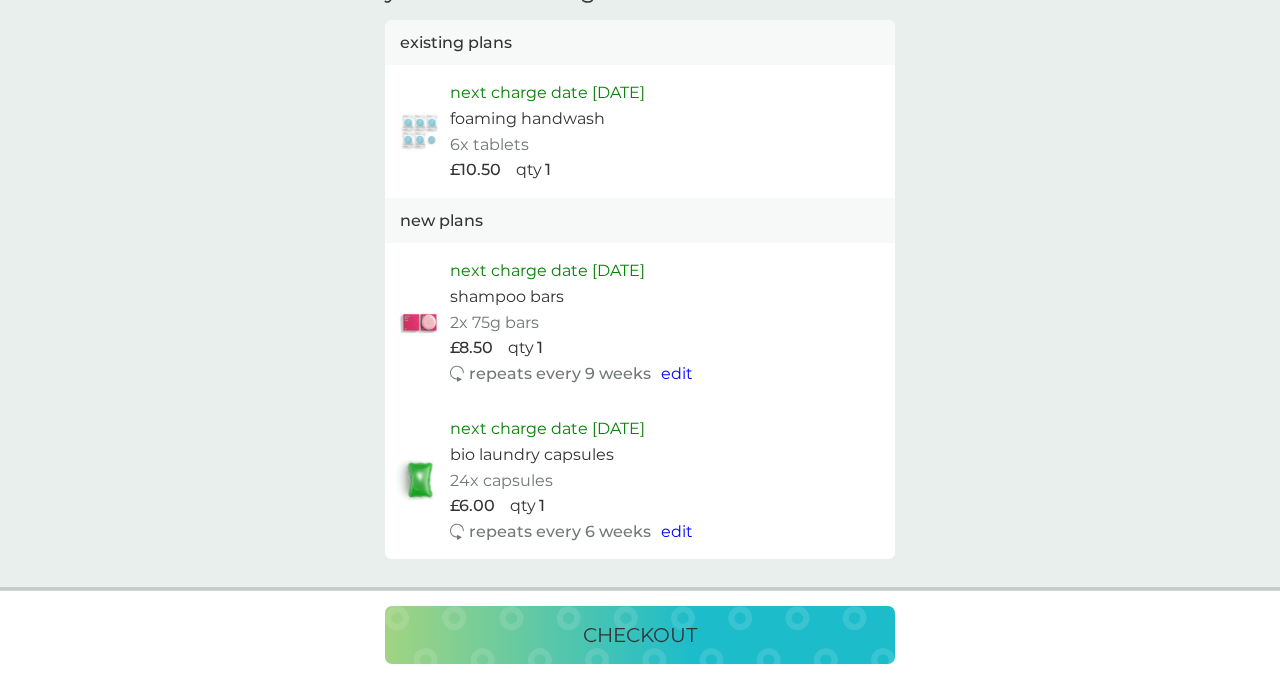 click on "edit" at bounding box center [677, 373] 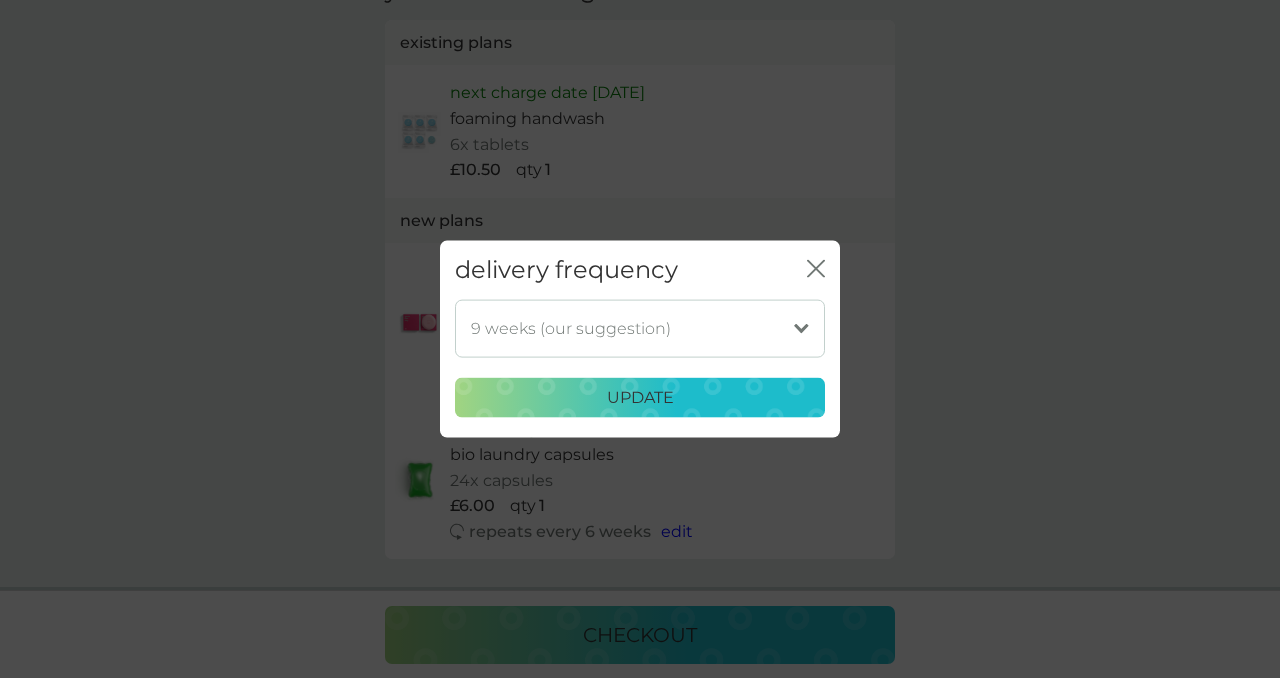 click on "1 week 2 weeks 3 weeks 4 weeks 5 weeks 6 weeks 7 weeks 8 weeks 9 weeks (our suggestion) 10 weeks 11 weeks 12 weeks 13 weeks 14 weeks 15 weeks 16 weeks 17 weeks 18 weeks 19 weeks 20 weeks 21 weeks 22 weeks 23 weeks 24 weeks 25 weeks 26 weeks" at bounding box center (640, 328) 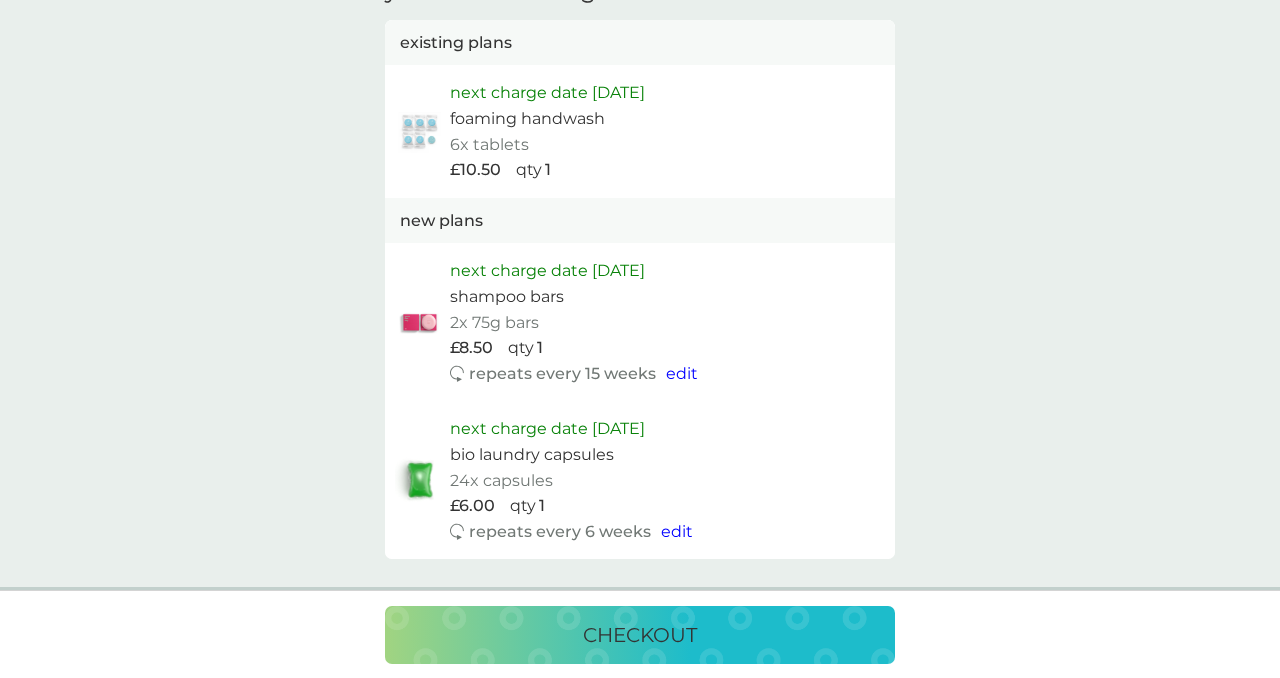 click on "edit" at bounding box center [677, 531] 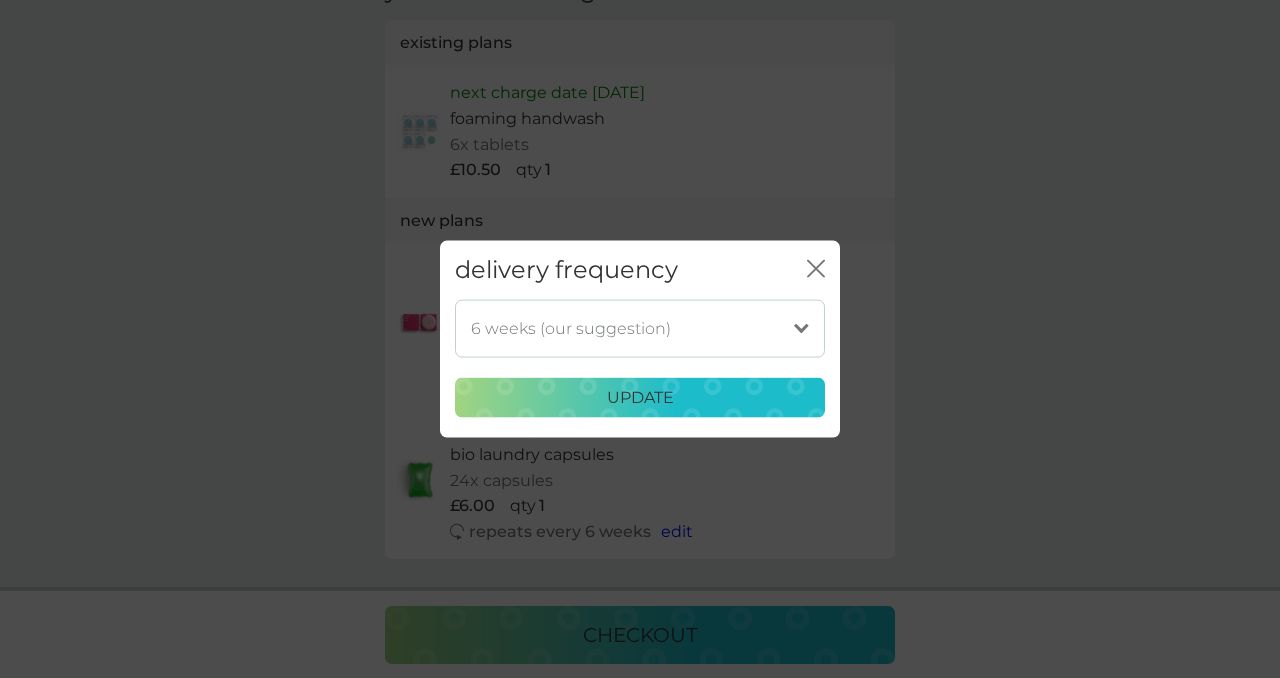 click on "1 week  2 weeks  3 weeks  4 weeks  5 weeks  6 weeks (our suggestion) 7 weeks  8 weeks  9 weeks  10 weeks  11 weeks  12 weeks  13 weeks  14 weeks  15 weeks  16 weeks  17 weeks" at bounding box center [640, 328] 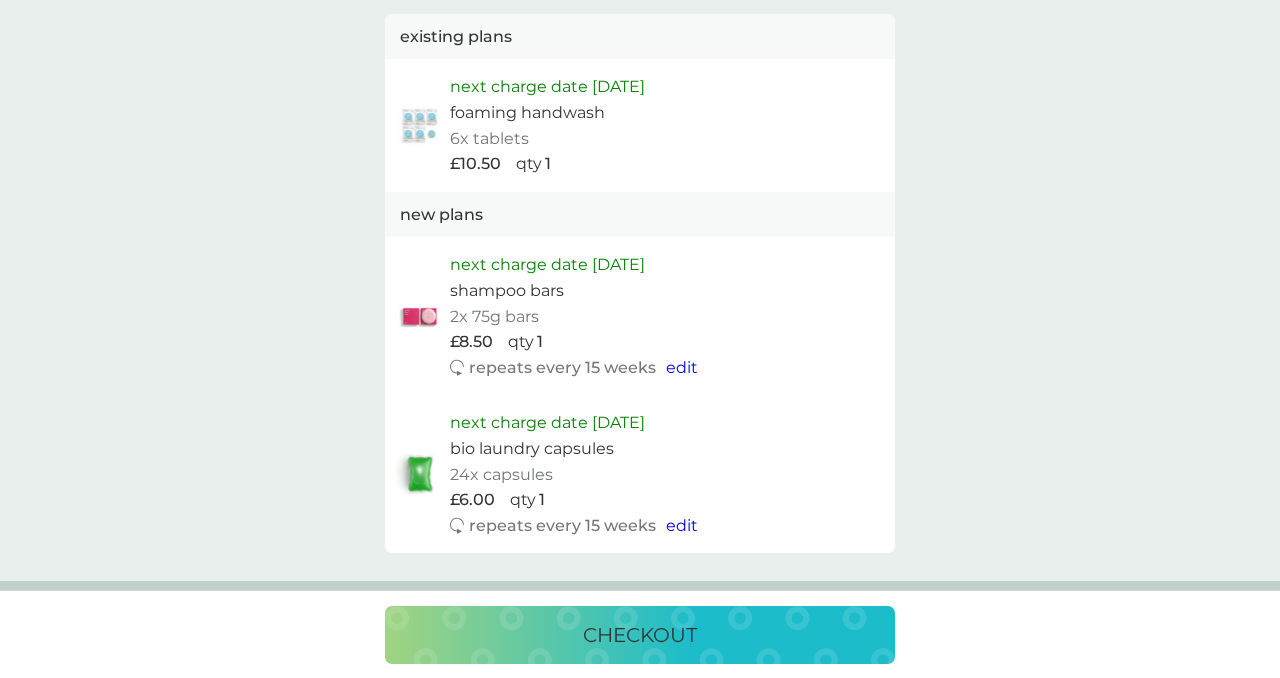 scroll, scrollTop: 1169, scrollLeft: 0, axis: vertical 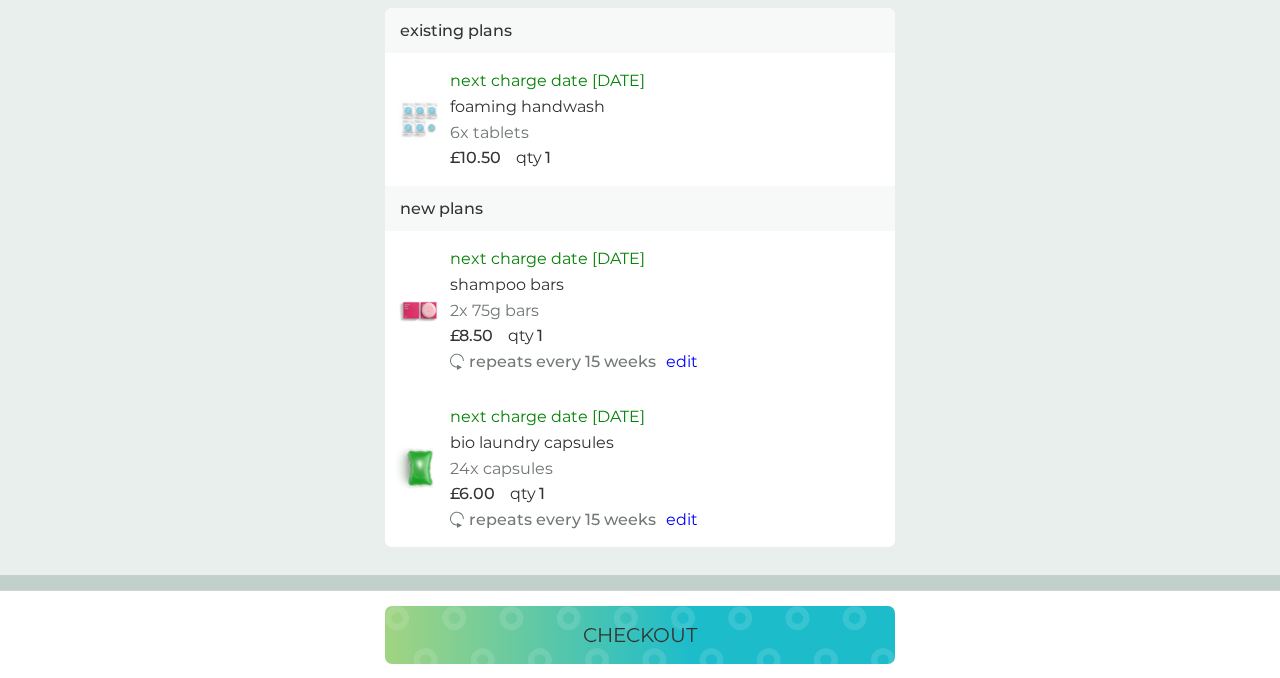 click on "checkout" at bounding box center (640, 635) 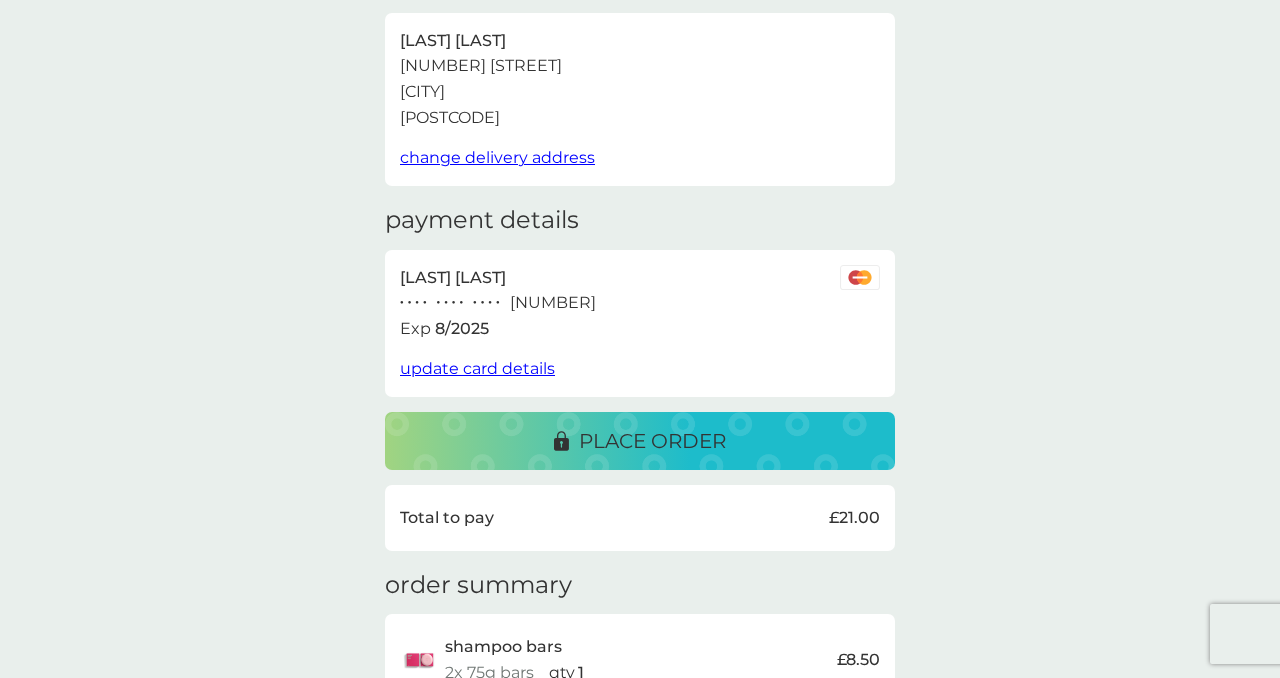 scroll, scrollTop: 133, scrollLeft: 0, axis: vertical 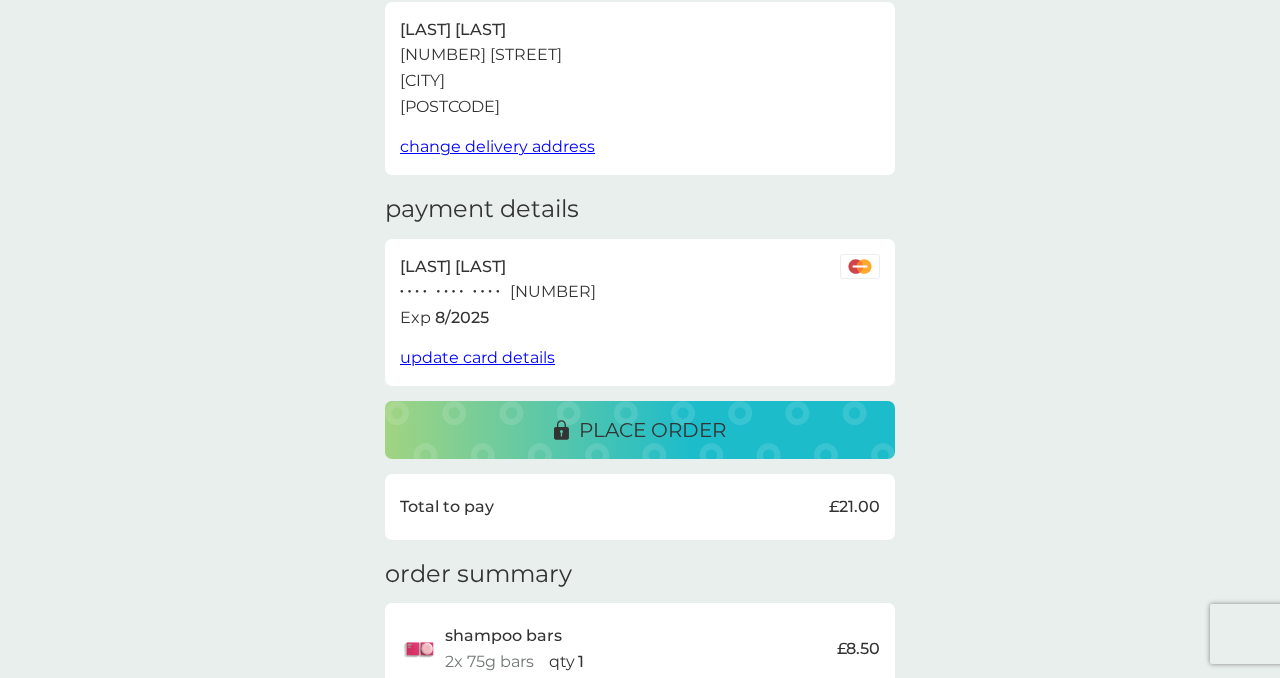 click on "update card details" at bounding box center [477, 357] 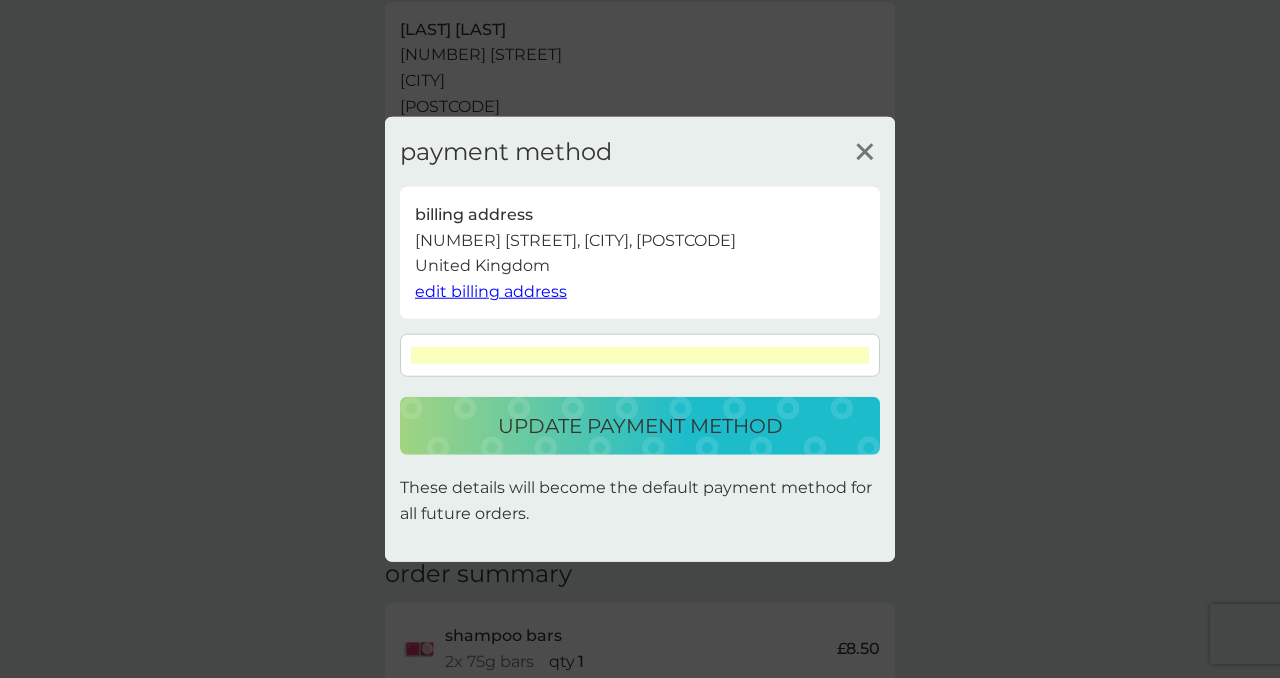 click on "update payment method" at bounding box center [640, 426] 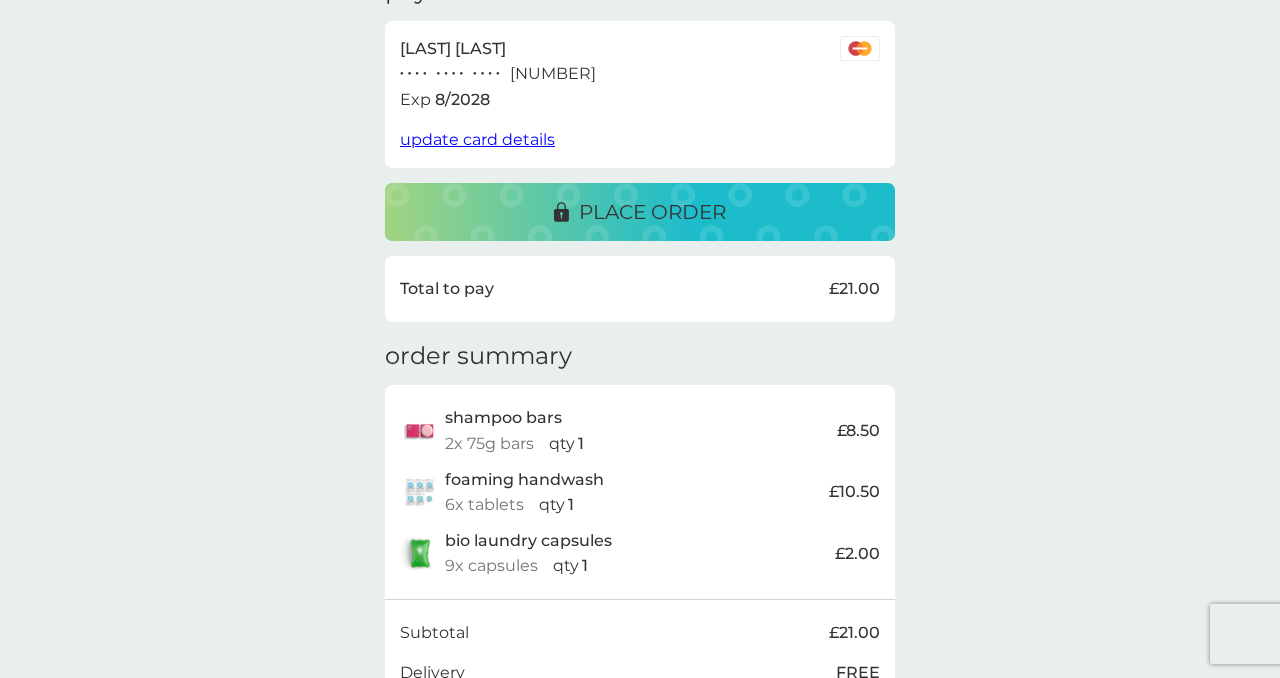 scroll, scrollTop: 349, scrollLeft: 0, axis: vertical 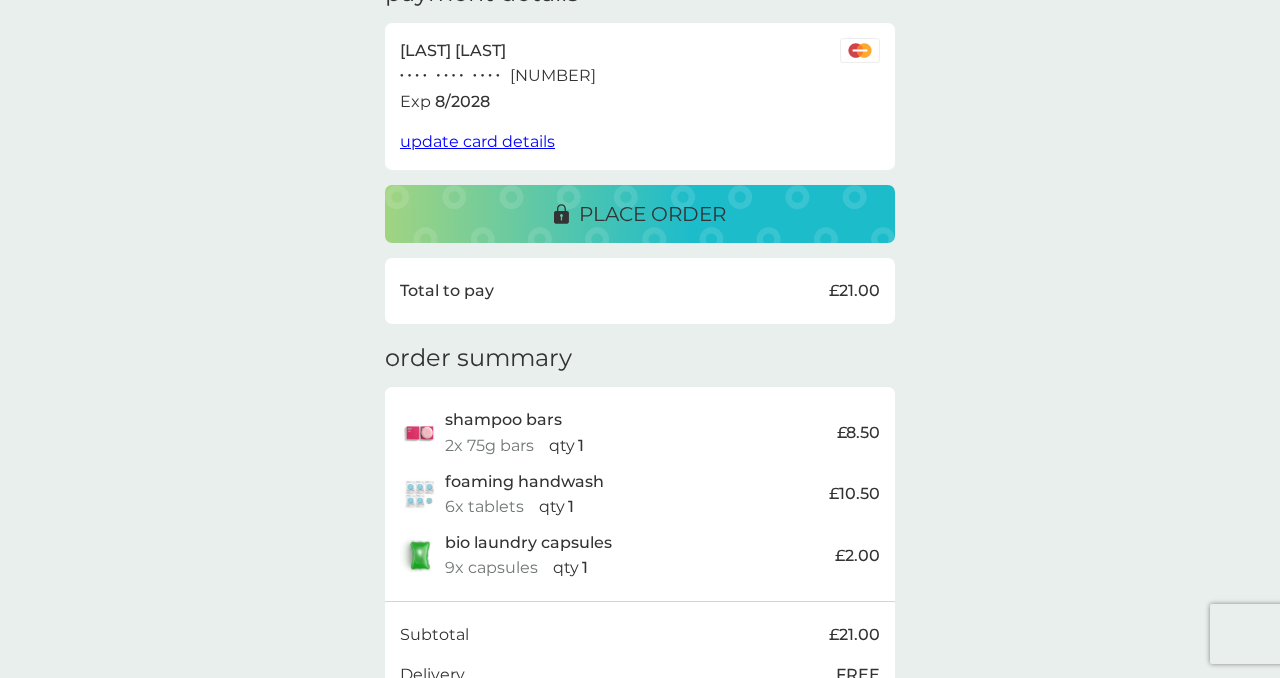 click on "place order" at bounding box center (652, 214) 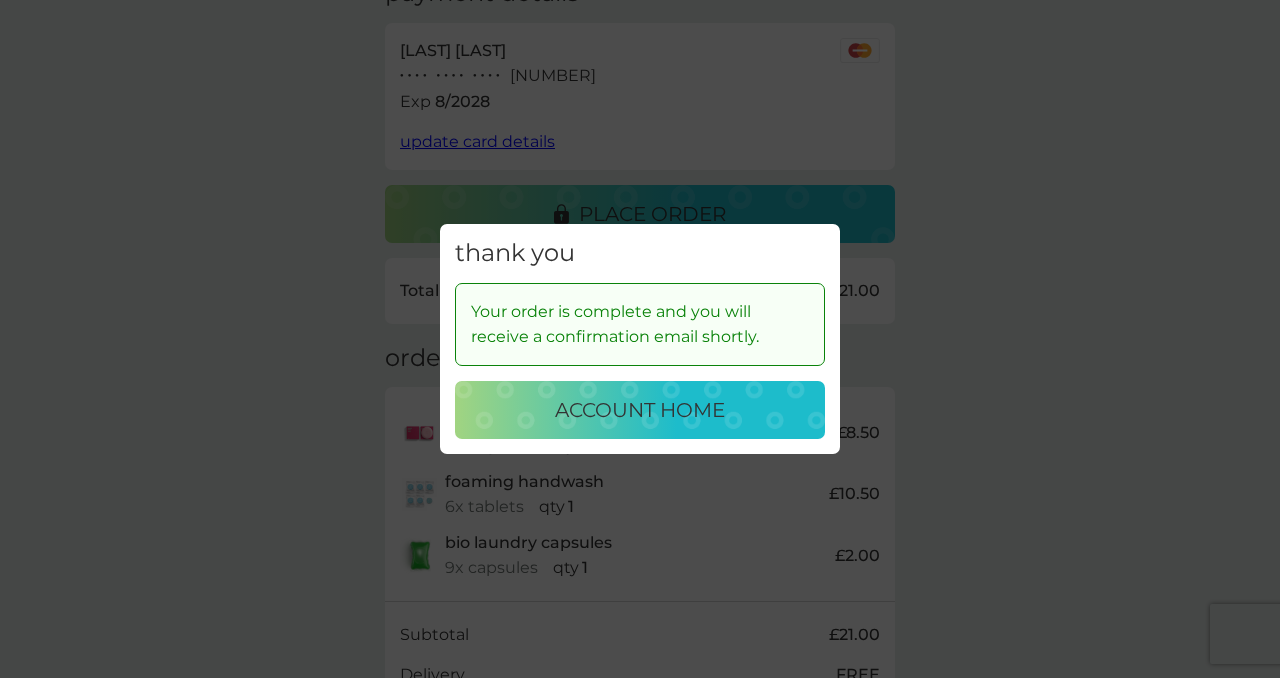 click on "account home" at bounding box center (640, 410) 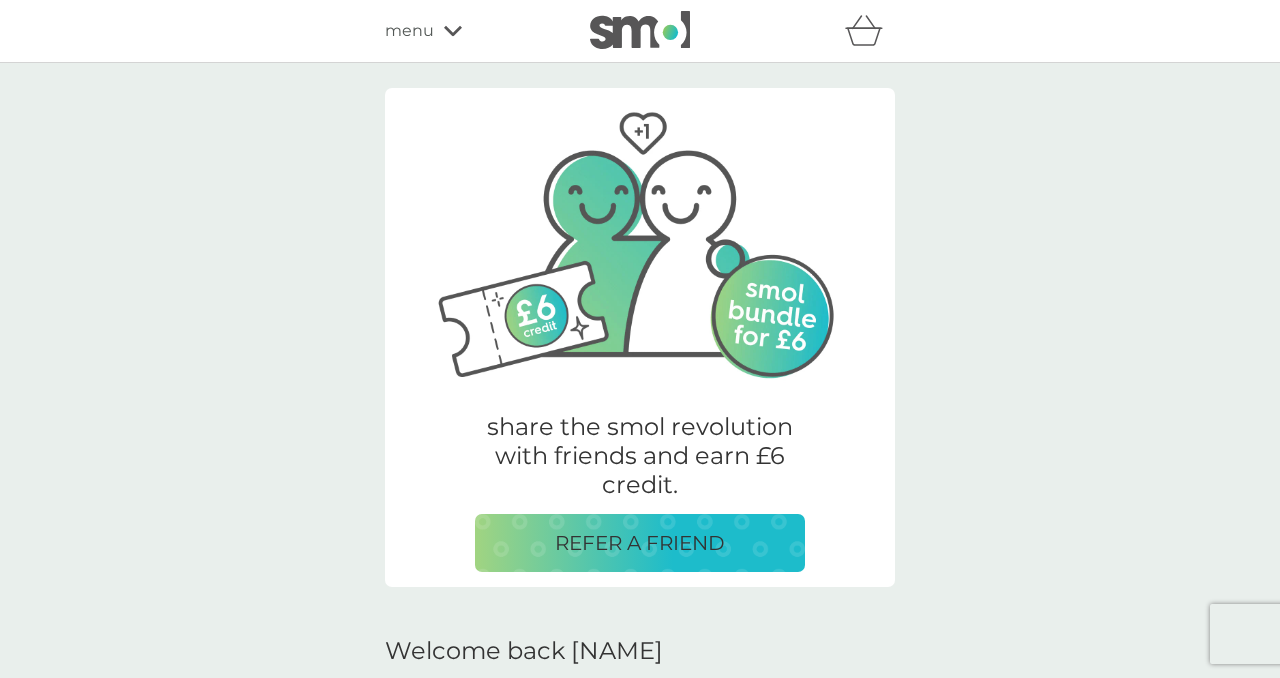 scroll, scrollTop: 456, scrollLeft: 0, axis: vertical 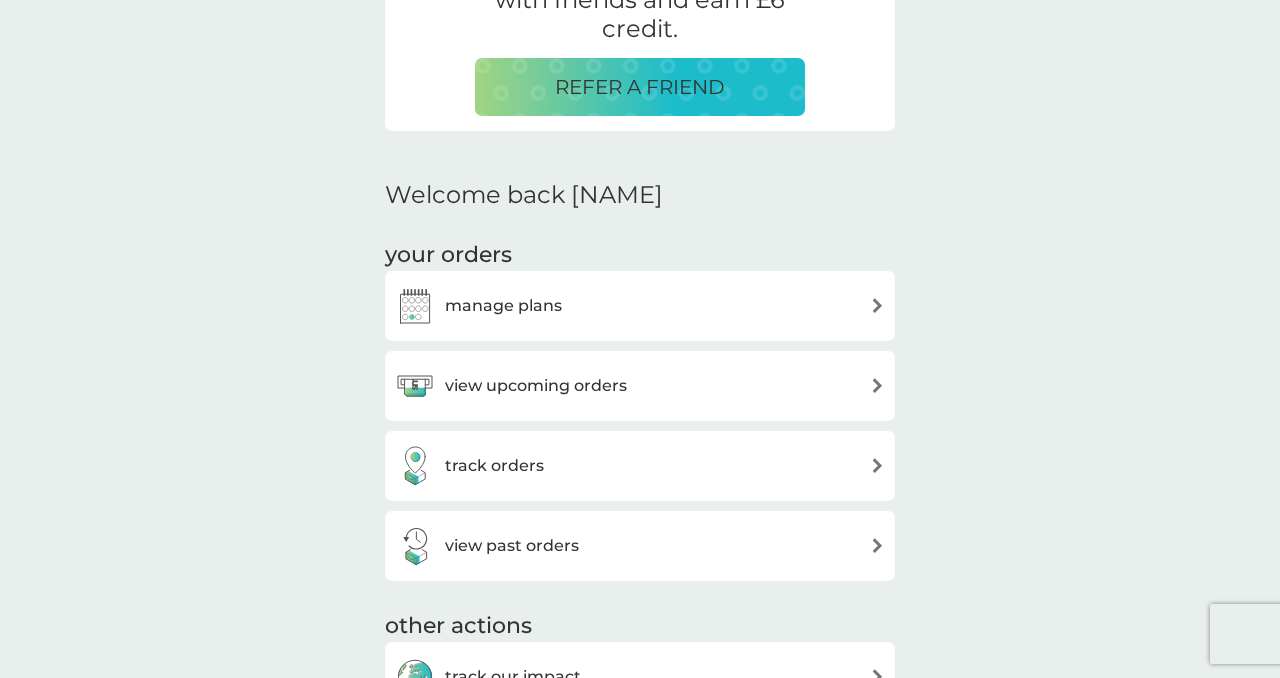 click on "manage plans" at bounding box center (640, 306) 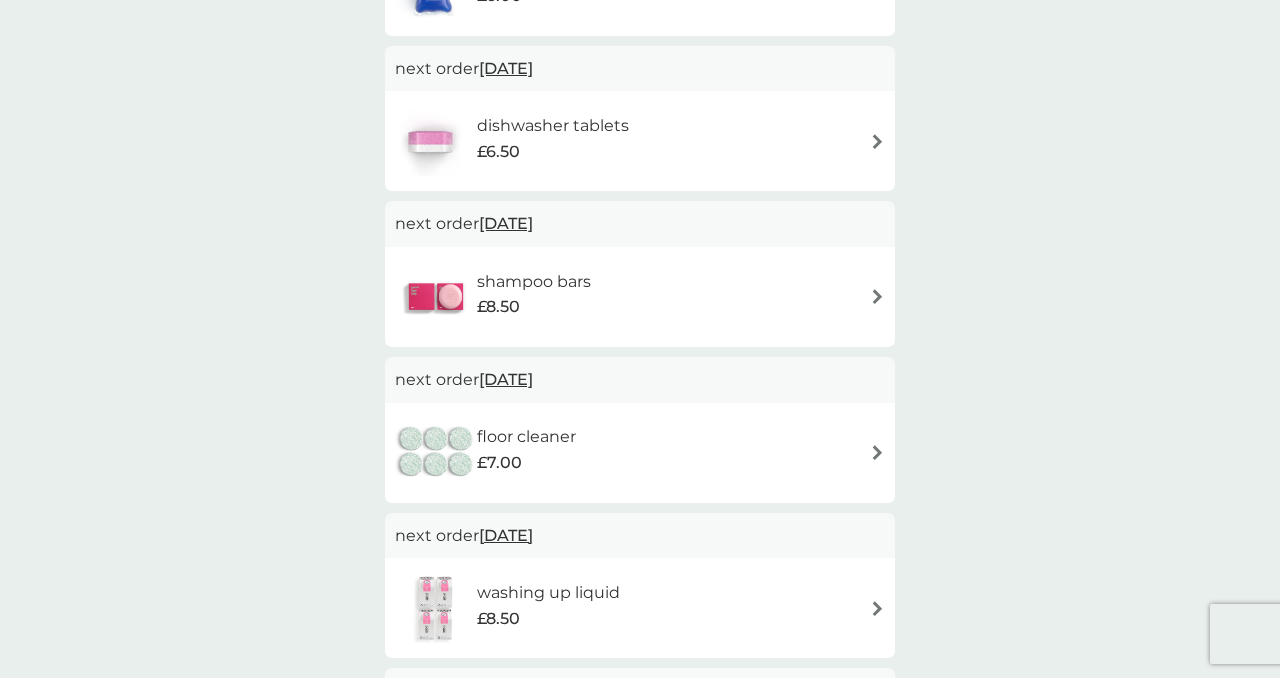click on "[DATE]" at bounding box center (506, -243) 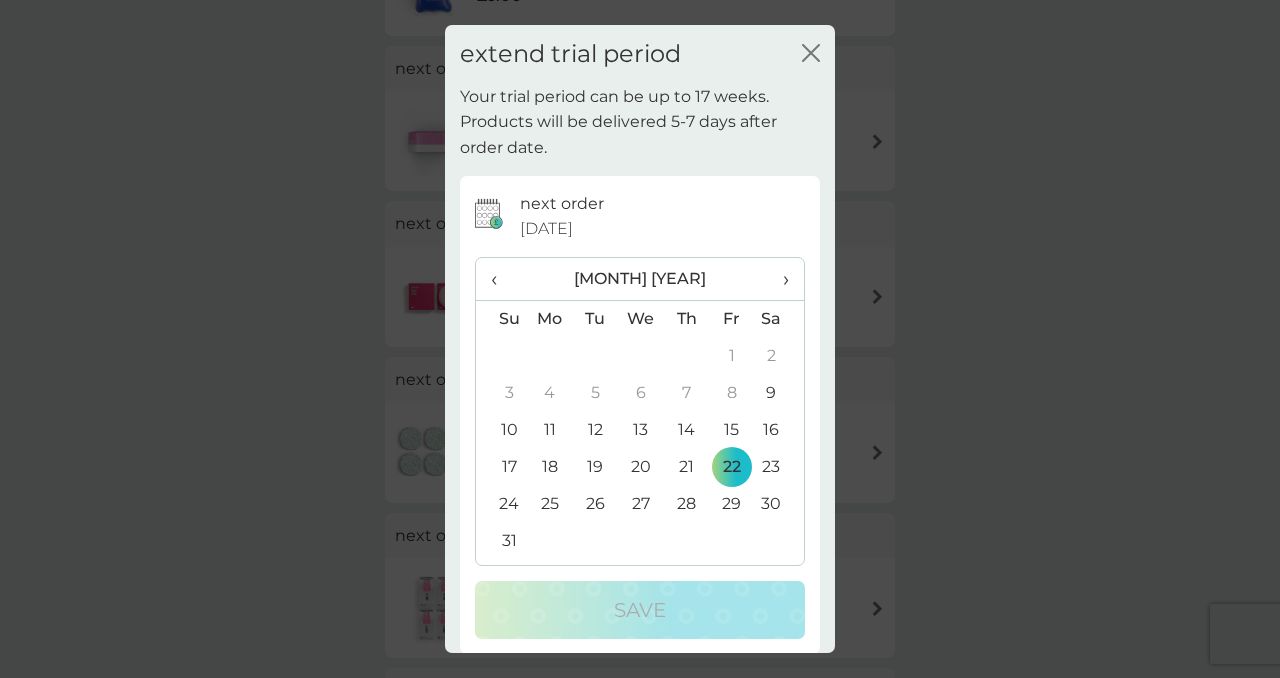 scroll, scrollTop: 0, scrollLeft: 0, axis: both 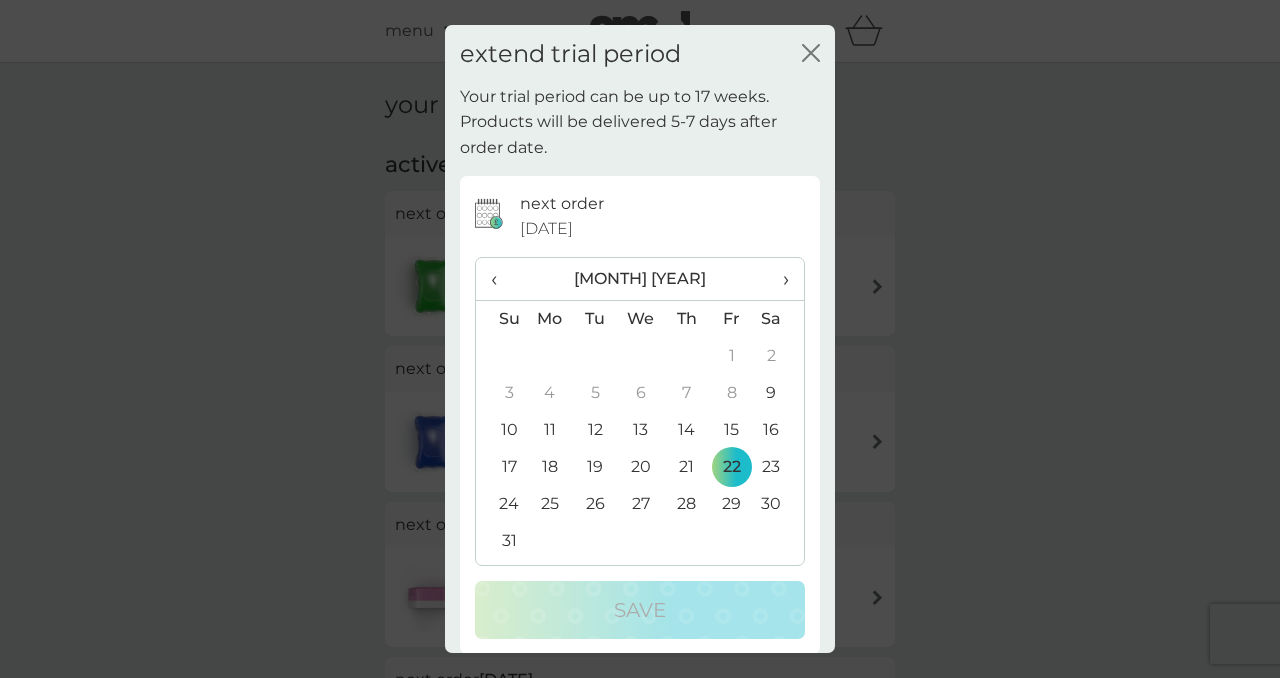 click on "›" at bounding box center [779, 279] 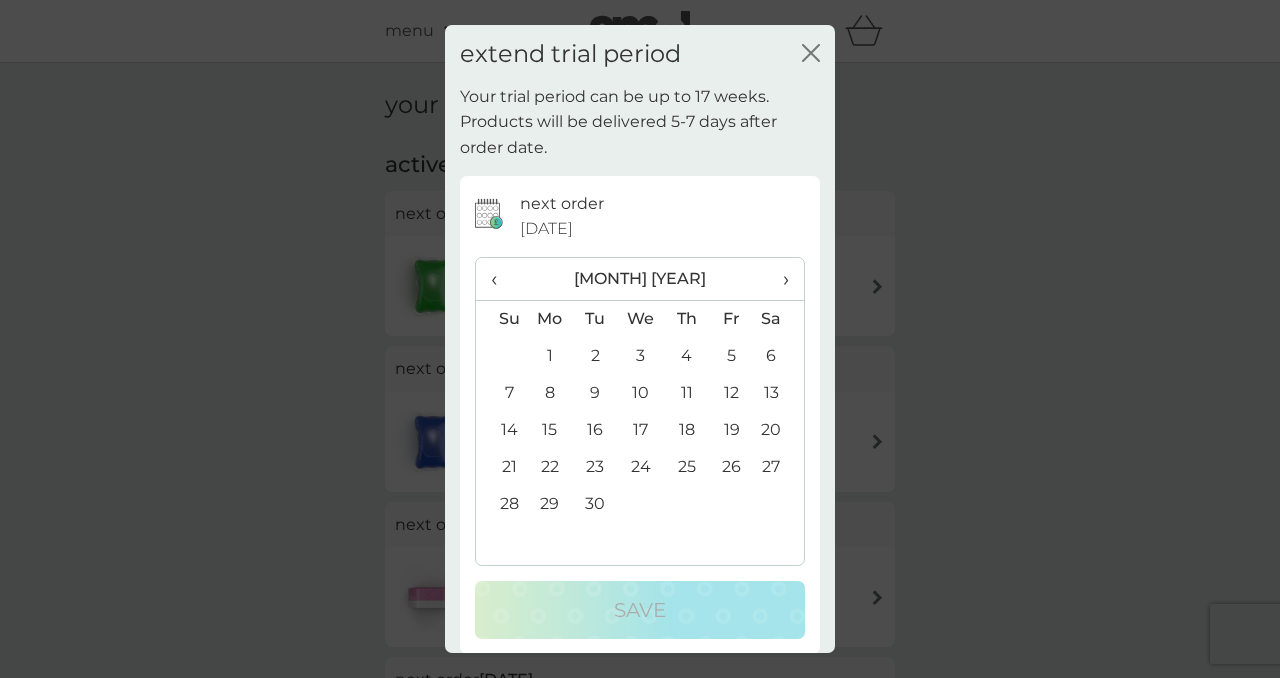 click on "›" at bounding box center (779, 279) 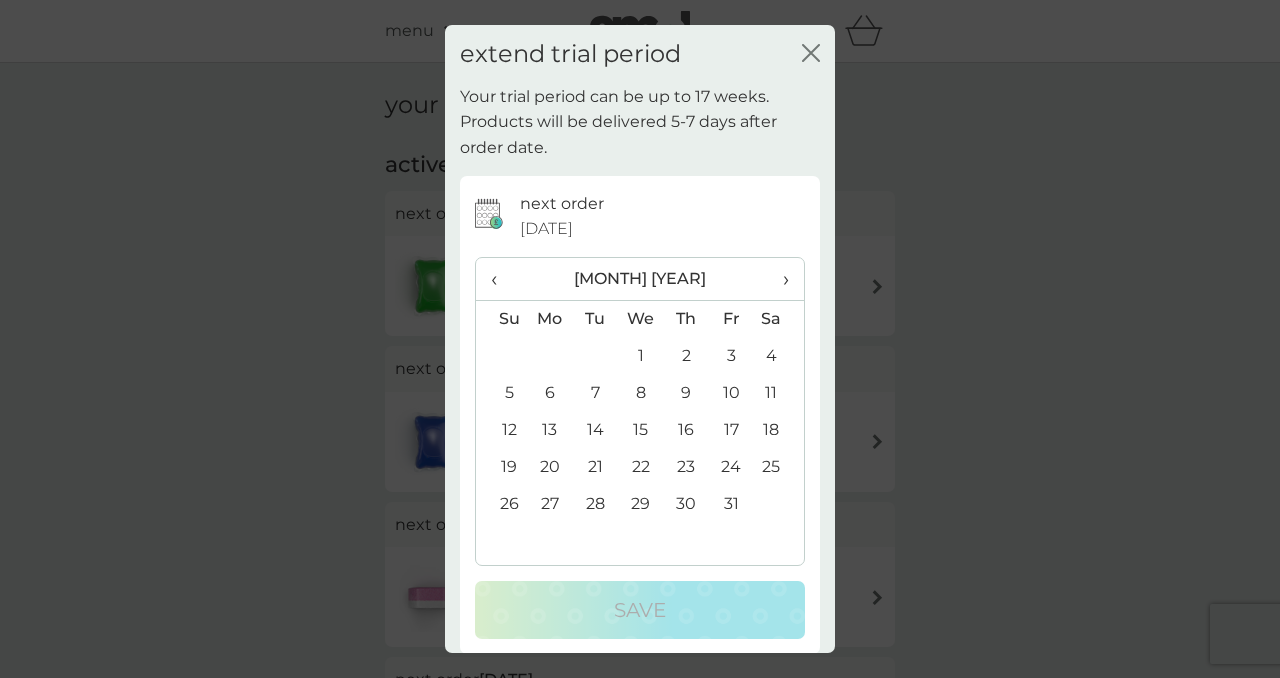 click on "›" at bounding box center [779, 279] 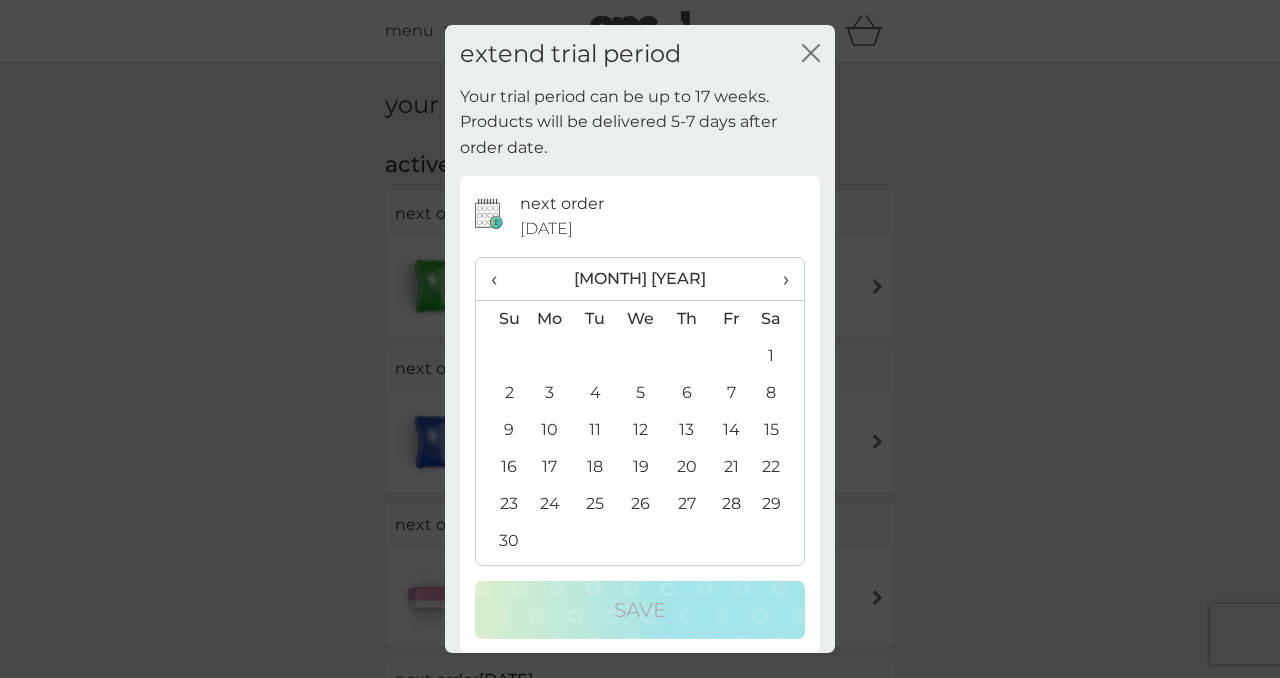 click on "›" at bounding box center (779, 279) 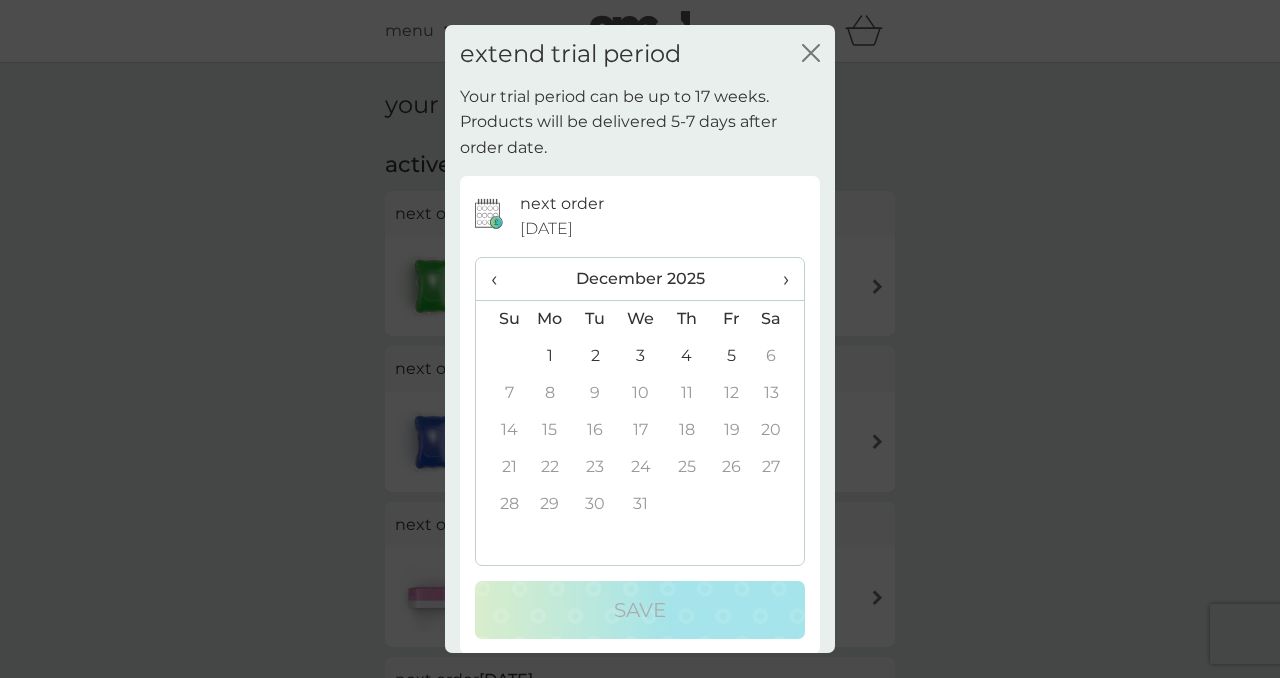 click on "5" at bounding box center [731, 356] 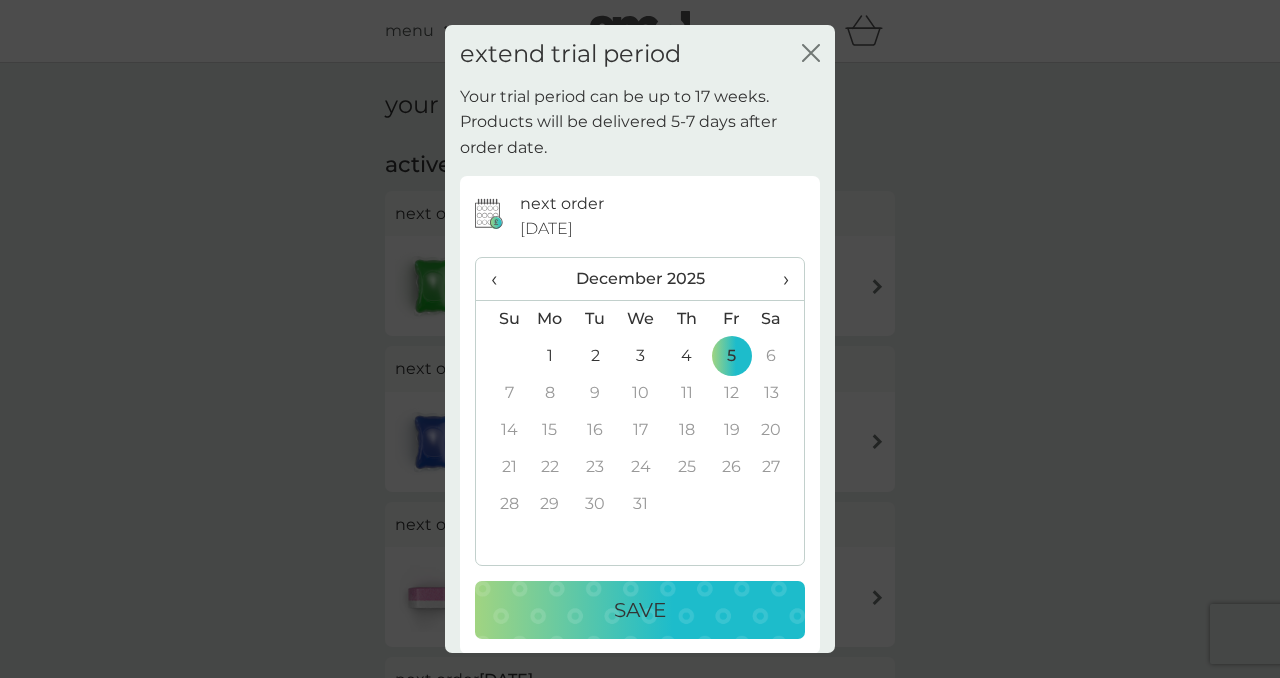 click on "Save" at bounding box center [640, 610] 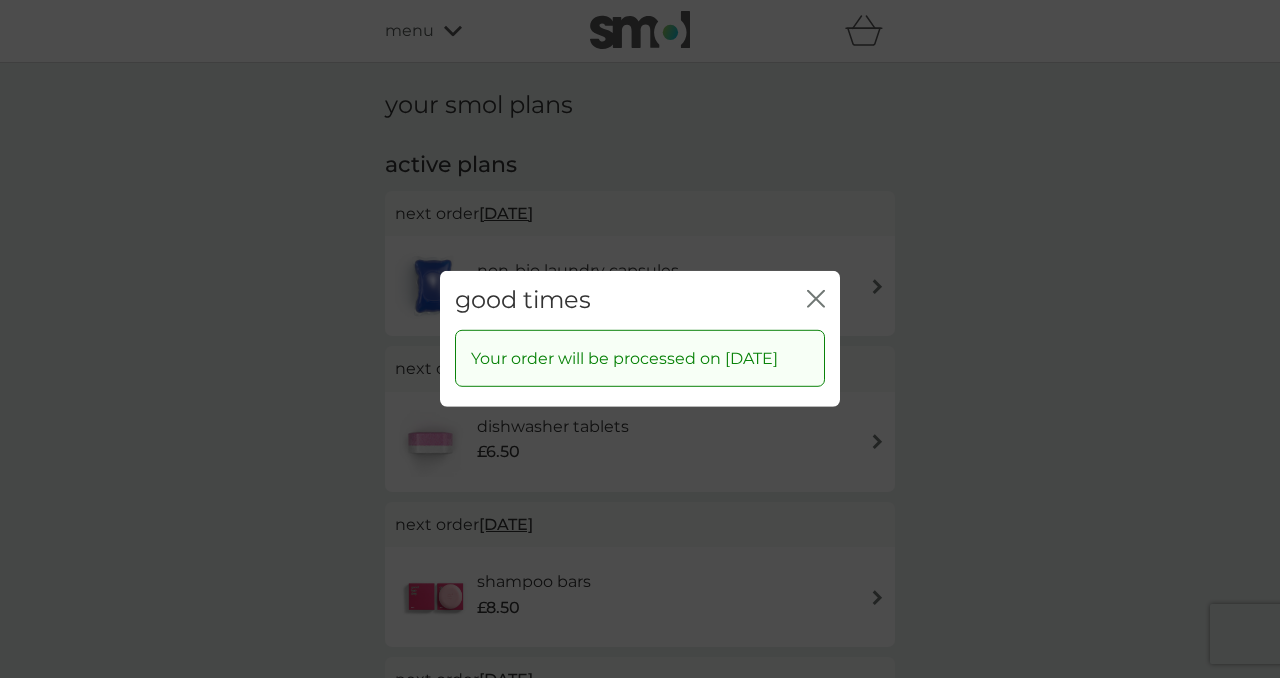 click 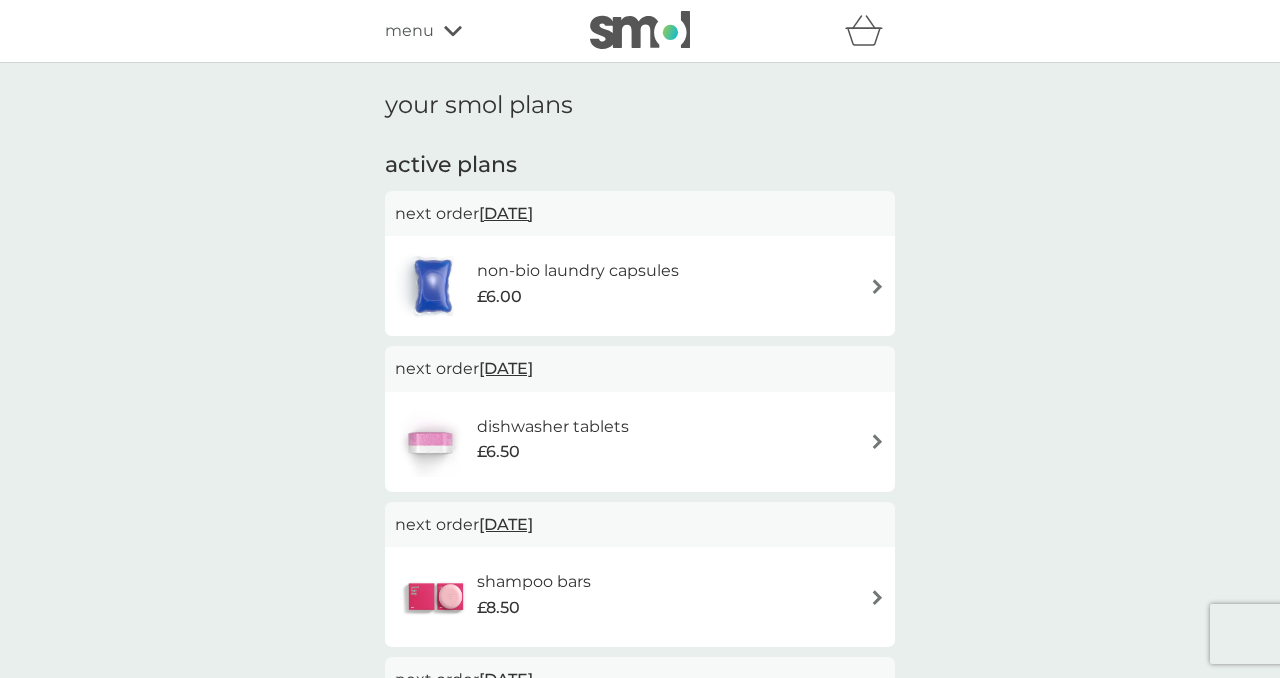 click on "active plans next order  11 Nov 2025 non-bio laundry capsules £6.00 next order  12 Nov 2025 dishwasher tablets £6.50 next order  21 Nov 2025 shampoo bars £8.50 next order  1 Dec 2025 floor cleaner £7.00 next order  1 Dec 2025 washing up liquid £8.50 next order  1 Dec 2025 foaming bathroom spray £7.00 next order  5 Dec 2025 bio laundry capsules £6.00 next order  6 Dec 2025 stain gel £12.50 next order  9 Dec 2025 foaming handwash £10.50 next order  21 Dec 2025 multi purpose spray £7.00 next order  1 Jan 2026 dishbrush £10.50 next order  4 Mar 2026 fabric conditioner £11.50" at bounding box center (640, 1099) 